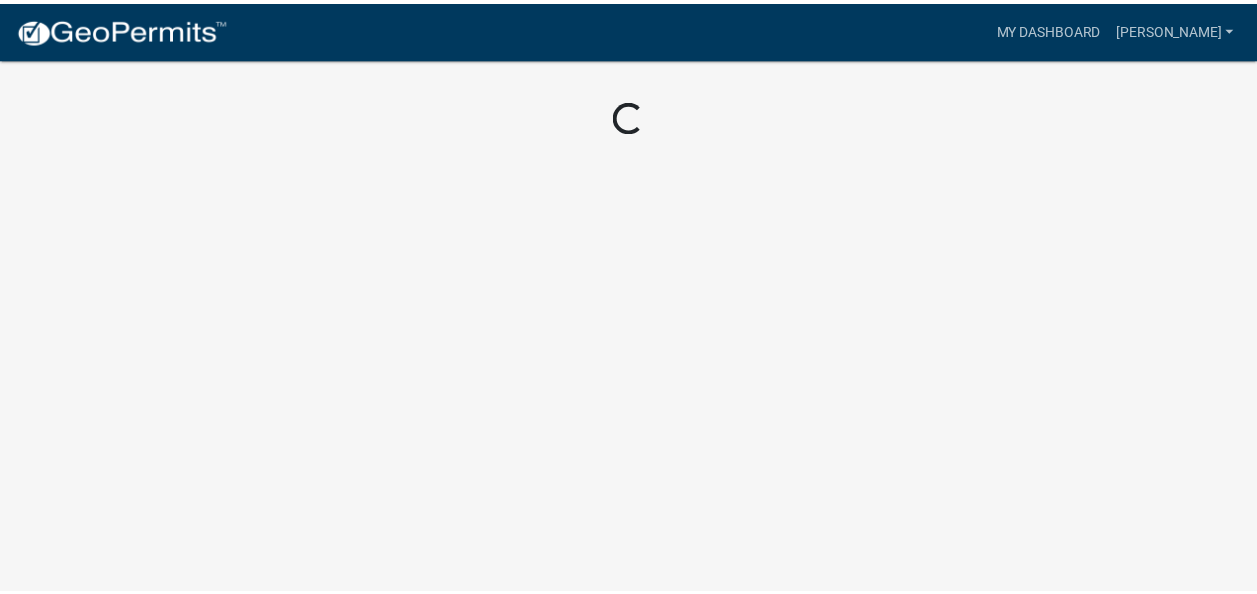 scroll, scrollTop: 0, scrollLeft: 0, axis: both 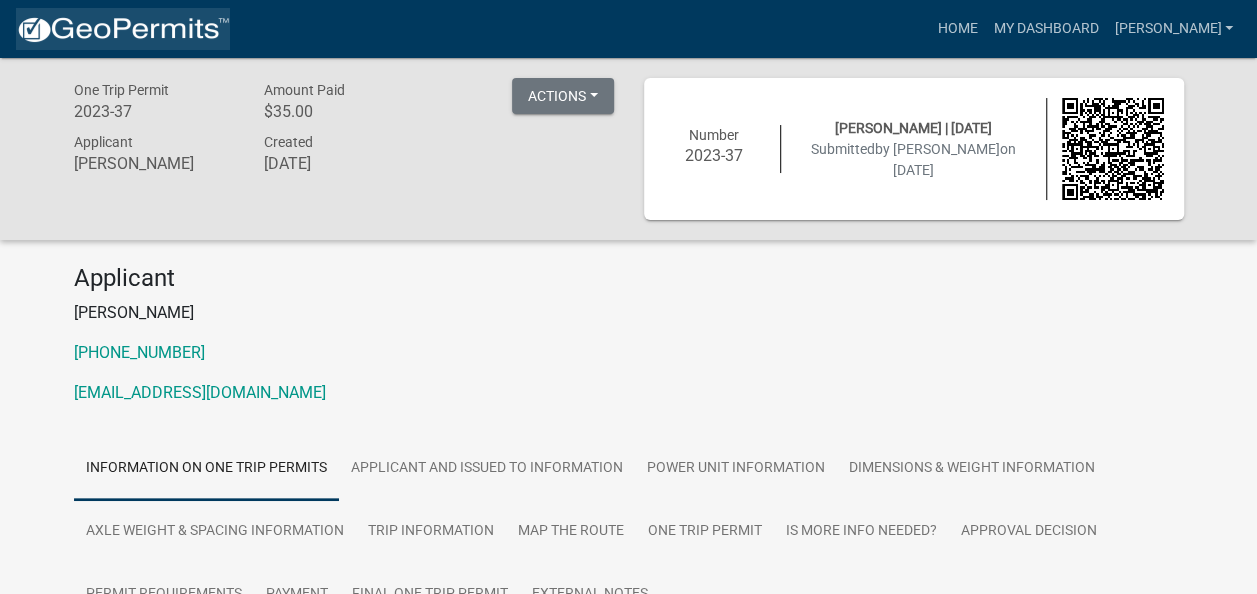 click 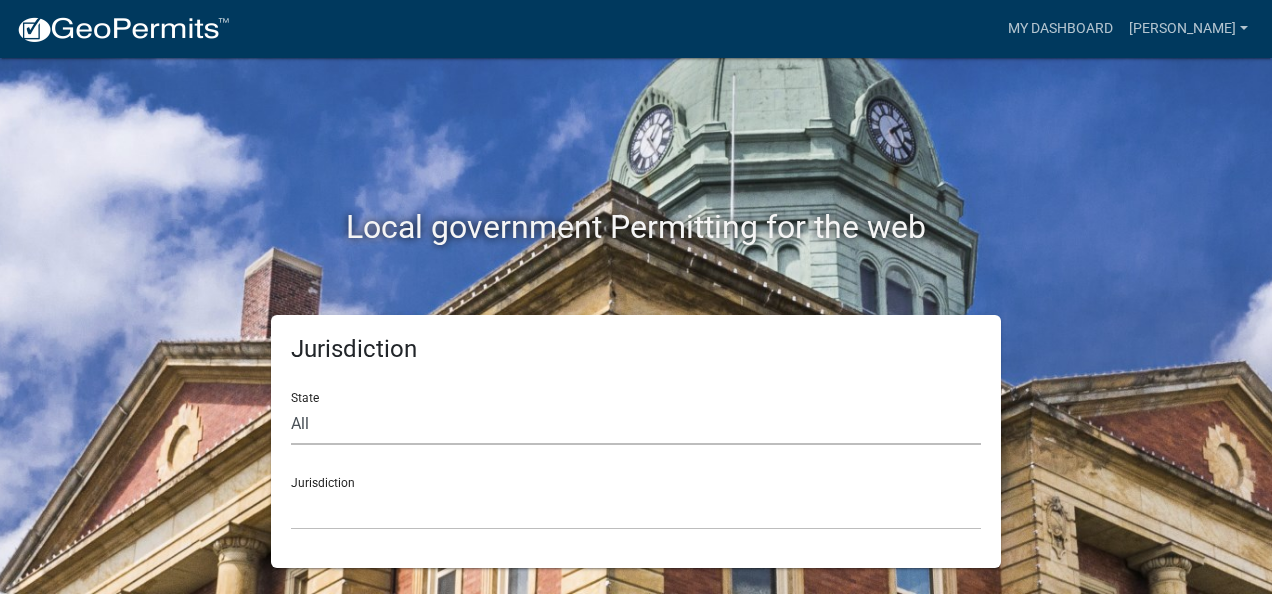 click on "All  [US_STATE]   [US_STATE]   [US_STATE]   [US_STATE]   [US_STATE]   [US_STATE]   [US_STATE]   [US_STATE]   [US_STATE]" 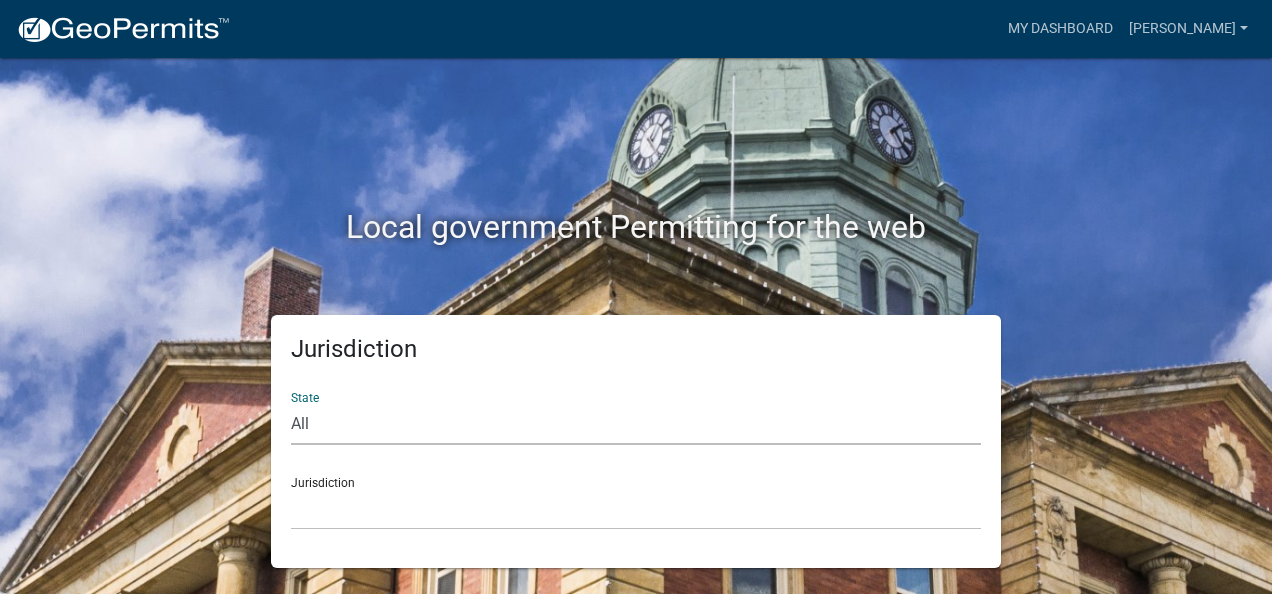 select on "[US_STATE]" 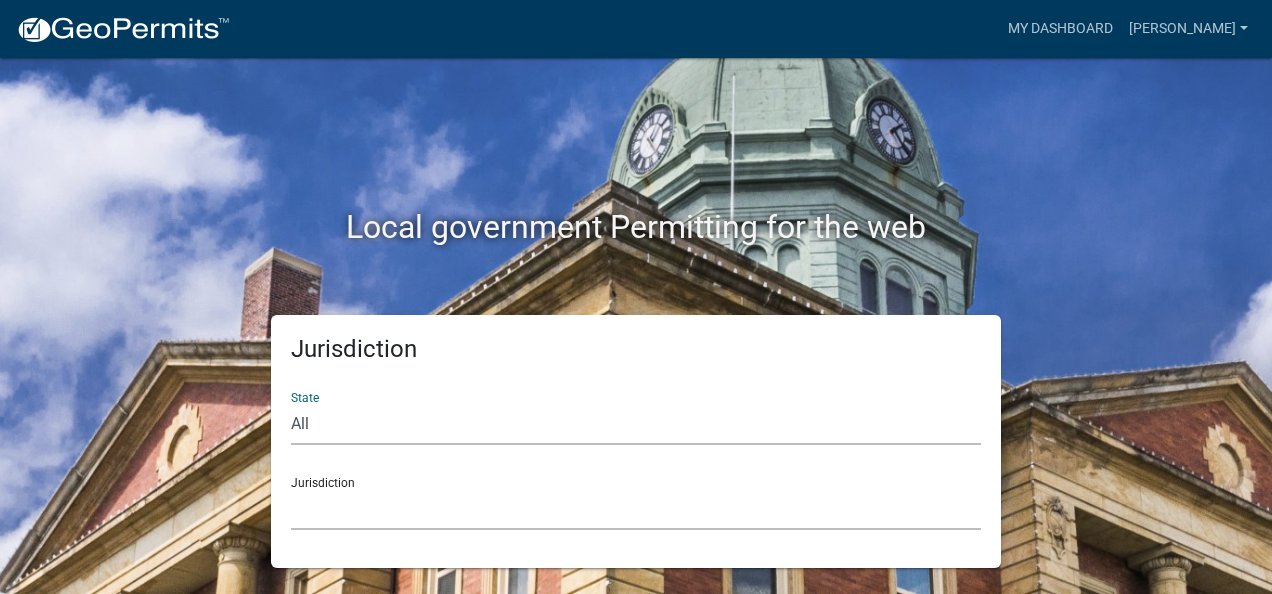 click on "[GEOGRAPHIC_DATA], [US_STATE] [GEOGRAPHIC_DATA], [US_STATE] [GEOGRAPHIC_DATA], [US_STATE] City of [GEOGRAPHIC_DATA], [US_STATE] City of [GEOGRAPHIC_DATA], [US_STATE] City of [GEOGRAPHIC_DATA], [US_STATE] [GEOGRAPHIC_DATA], [US_STATE] [GEOGRAPHIC_DATA], [US_STATE] [GEOGRAPHIC_DATA], [US_STATE] [GEOGRAPHIC_DATA], [US_STATE] [GEOGRAPHIC_DATA], [US_STATE] [GEOGRAPHIC_DATA], [US_STATE] [GEOGRAPHIC_DATA], [US_STATE] [GEOGRAPHIC_DATA], [US_STATE] [GEOGRAPHIC_DATA], [US_STATE] [GEOGRAPHIC_DATA], [US_STATE] [GEOGRAPHIC_DATA], [US_STATE] [GEOGRAPHIC_DATA], [US_STATE] [GEOGRAPHIC_DATA], [US_STATE] [GEOGRAPHIC_DATA], [US_STATE] [GEOGRAPHIC_DATA], [GEOGRAPHIC_DATA] [GEOGRAPHIC_DATA], [US_STATE] [GEOGRAPHIC_DATA], [US_STATE] [GEOGRAPHIC_DATA], [US_STATE] [GEOGRAPHIC_DATA], [US_STATE]" 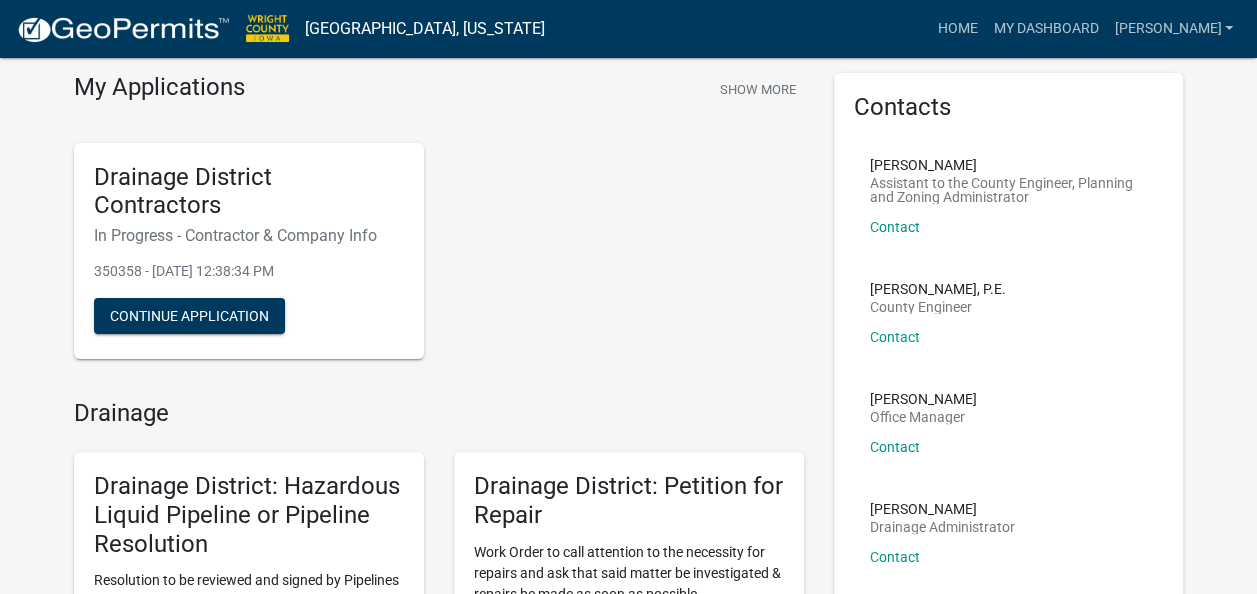 scroll, scrollTop: 76, scrollLeft: 0, axis: vertical 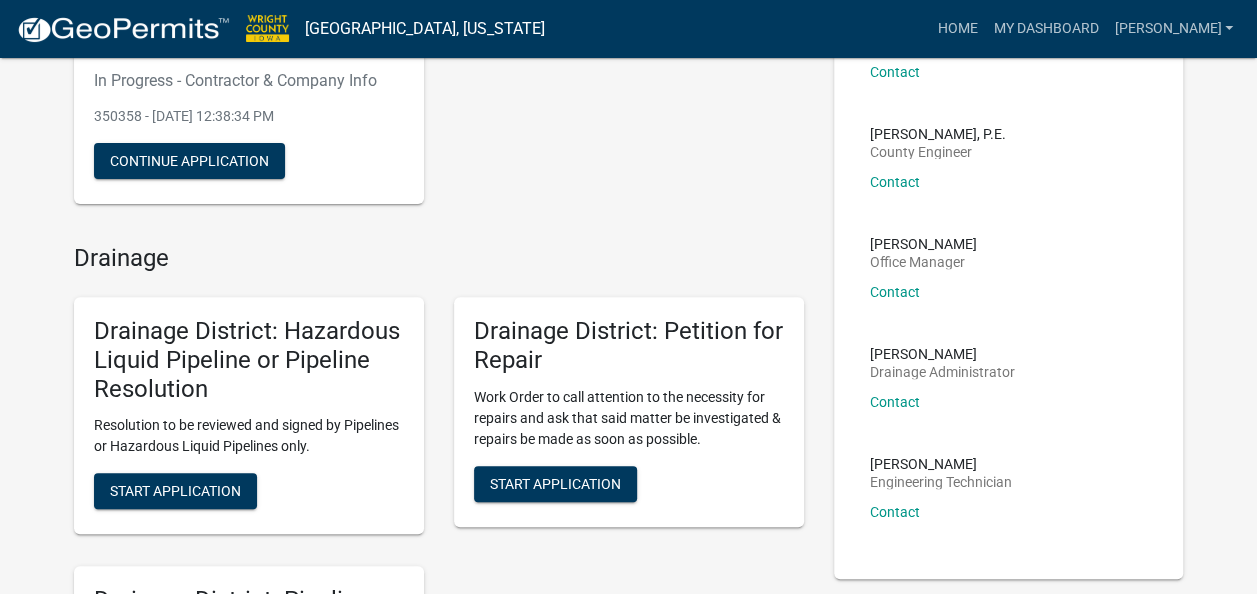 click on "My Applications  Show More  Drainage District Contractors   In Progress - Contractor & Company Info   350358 - [DATE] 12:38:34 PM   Continue Application  Drainage Drainage District: Hazardous Liquid Pipeline or Pipeline Resolution Resolution to be reviewed and signed by Pipelines or Hazardous Liquid Pipelines only. Start Application Drainage District: Petition for Repair Work Order to call attention to the necessity for repairs and ask that said matter be investigated & repairs be made as soon as possible. Start Application Drainage District: Pipeline Access Easement Permit This permit is for easement access into a Drainage District. Start Application Engineering/Secondary Roads SR: Entrance Permit Application to Construct Entrance from Private Property to Secondary Road or Secondary Road Extension. Start Application SR: Tile Crossing Permit Use this application if a tile is needed to be installed which crosses County Road Right-of-Way. Start Application Drainage Contractor Start Application  Contacts" 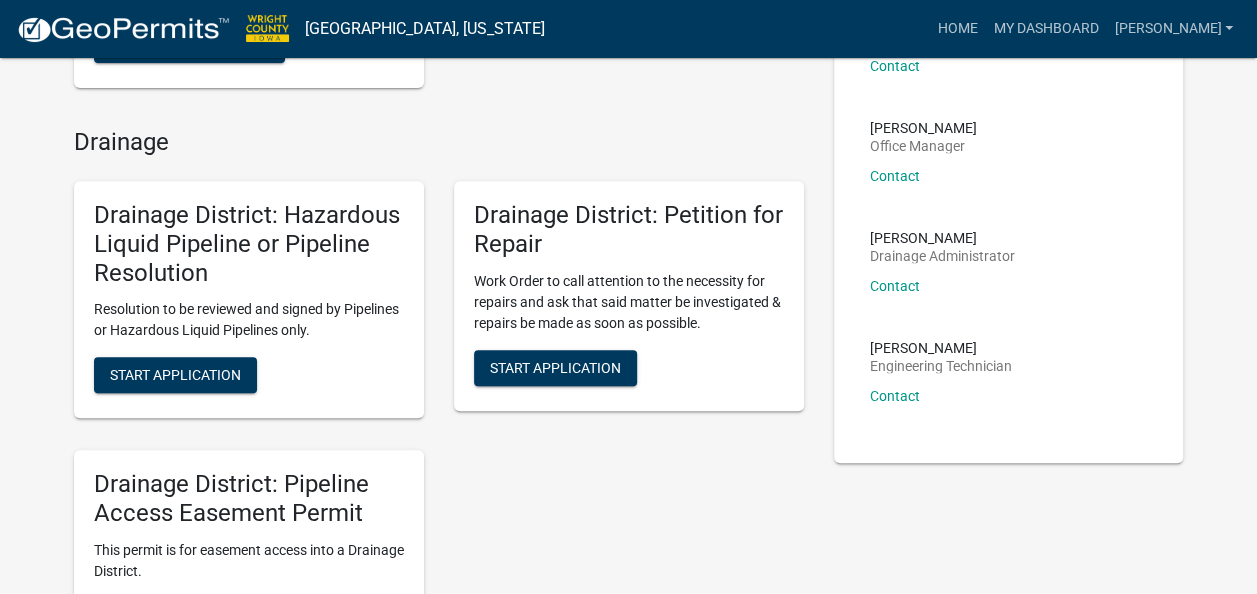 scroll, scrollTop: 0, scrollLeft: 0, axis: both 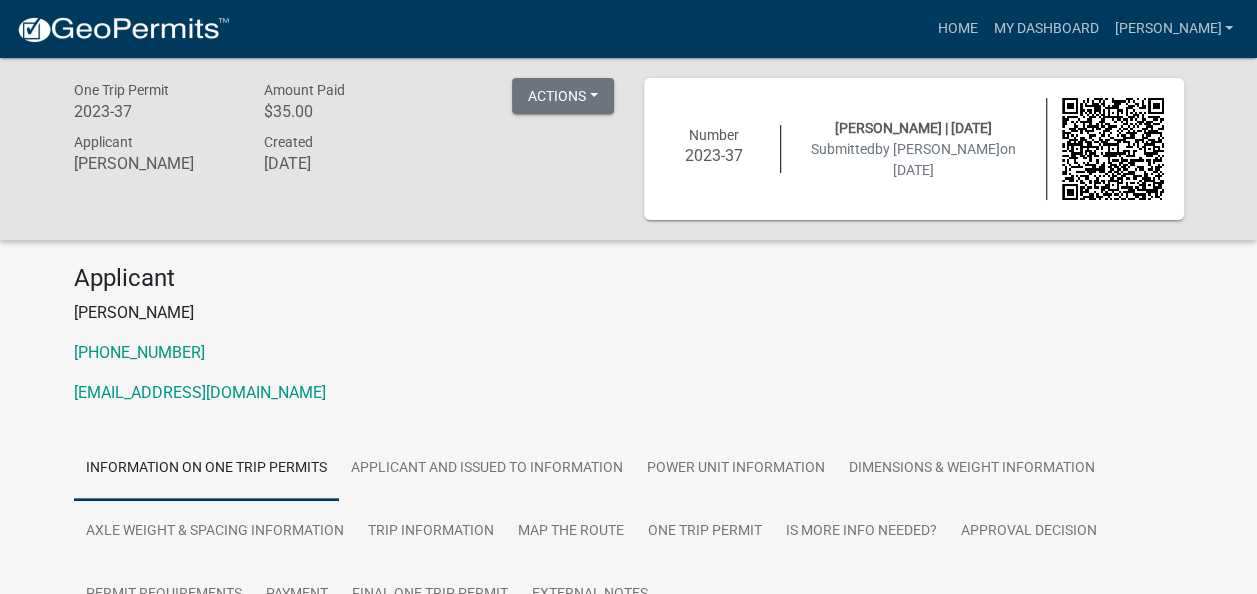click 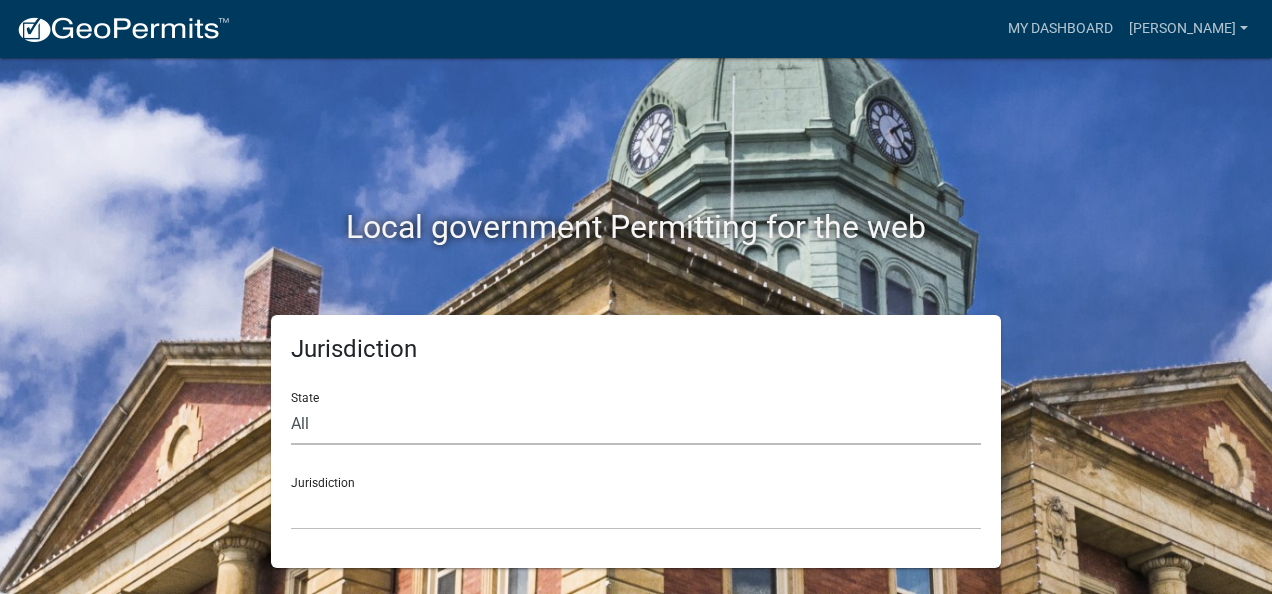click on "All  [US_STATE]   [US_STATE]   [US_STATE]   [US_STATE]   [US_STATE]   [US_STATE]   [US_STATE]   [US_STATE]   [US_STATE]" 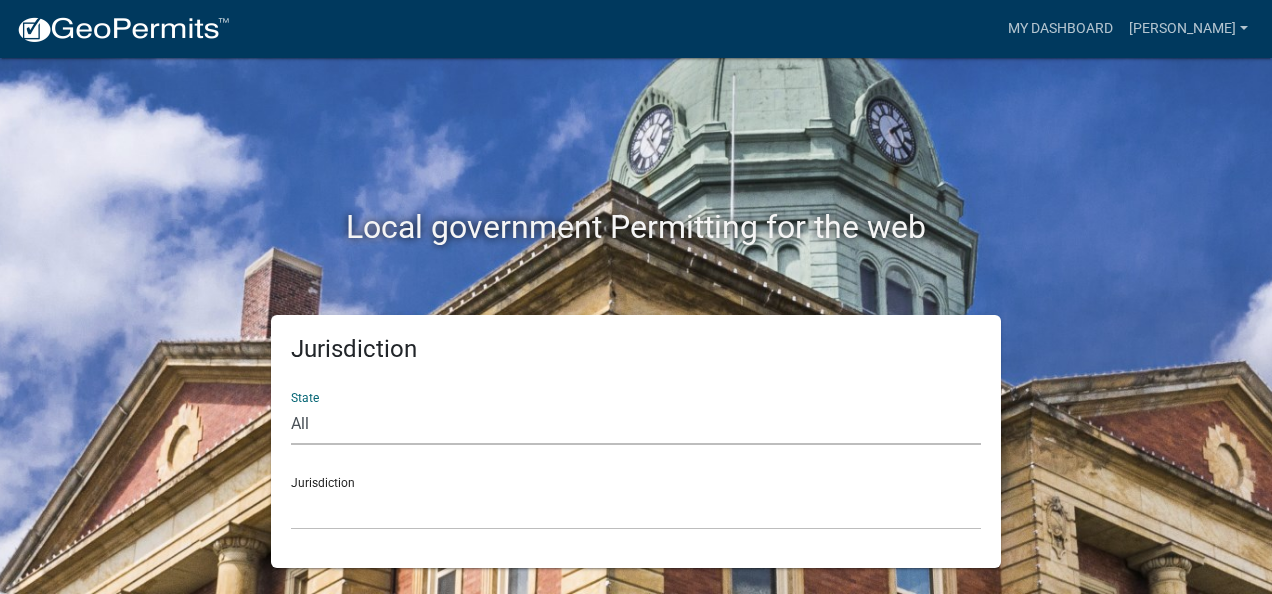select on "[US_STATE]" 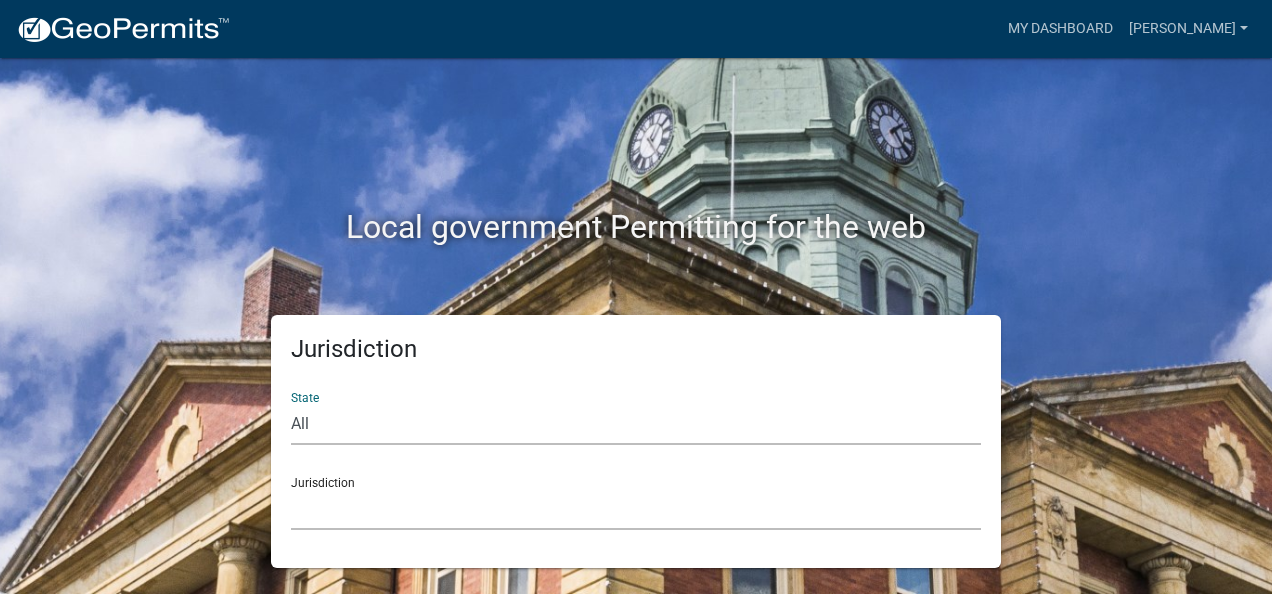 click on "[GEOGRAPHIC_DATA], [US_STATE] [GEOGRAPHIC_DATA], [US_STATE] [GEOGRAPHIC_DATA], [US_STATE] City of [GEOGRAPHIC_DATA], [US_STATE] City of [GEOGRAPHIC_DATA], [US_STATE] City of [GEOGRAPHIC_DATA], [US_STATE] [GEOGRAPHIC_DATA], [US_STATE] [GEOGRAPHIC_DATA], [US_STATE] [GEOGRAPHIC_DATA], [US_STATE] [GEOGRAPHIC_DATA], [US_STATE] [GEOGRAPHIC_DATA], [US_STATE] [GEOGRAPHIC_DATA], [US_STATE] [GEOGRAPHIC_DATA], [US_STATE] [GEOGRAPHIC_DATA], [US_STATE] [GEOGRAPHIC_DATA], [US_STATE] [GEOGRAPHIC_DATA], [US_STATE] [GEOGRAPHIC_DATA], [US_STATE] [GEOGRAPHIC_DATA], [US_STATE] [GEOGRAPHIC_DATA], [US_STATE] [GEOGRAPHIC_DATA], [US_STATE] [GEOGRAPHIC_DATA], [GEOGRAPHIC_DATA] [GEOGRAPHIC_DATA], [US_STATE] [GEOGRAPHIC_DATA], [US_STATE] [GEOGRAPHIC_DATA], [US_STATE] [GEOGRAPHIC_DATA], [US_STATE]" 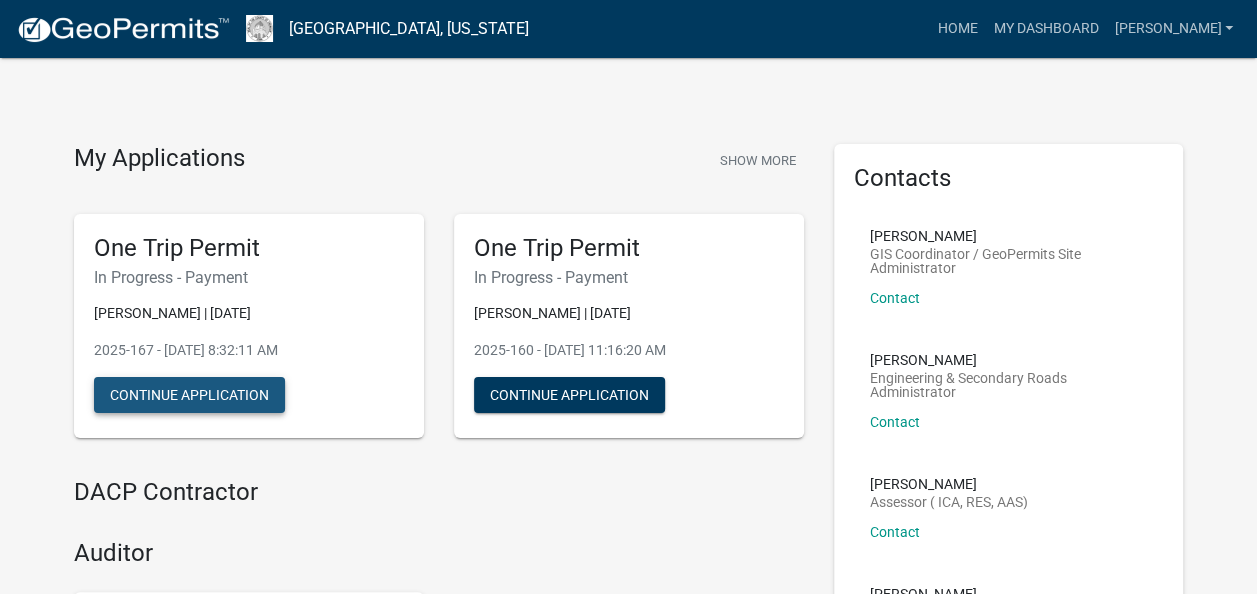 click on "Continue Application" 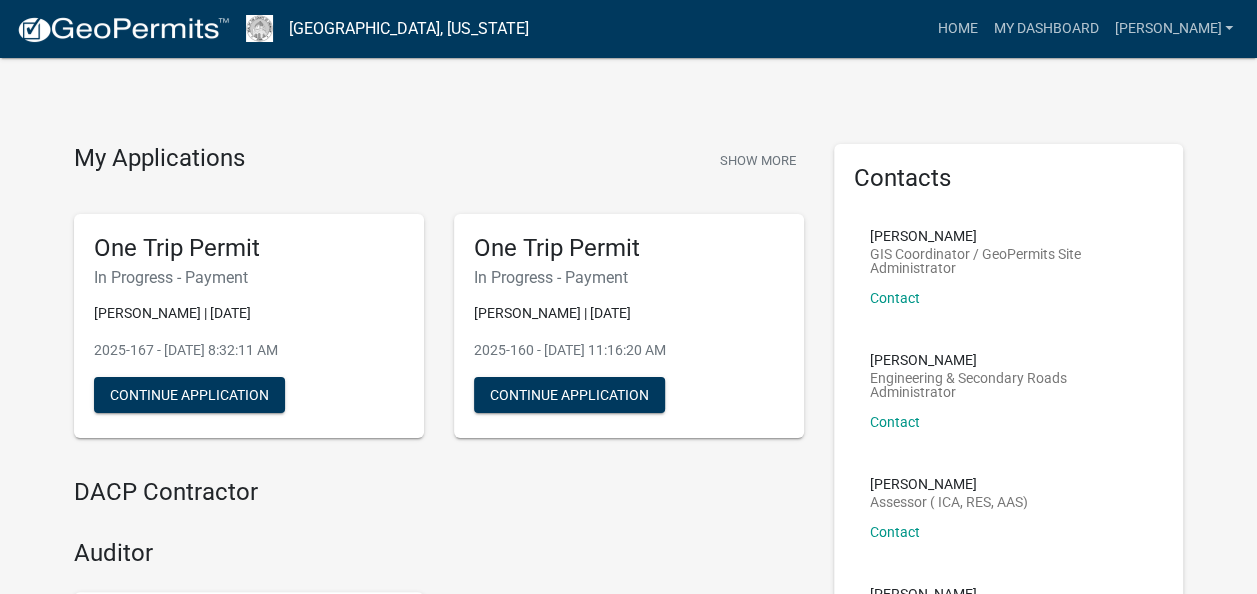 click 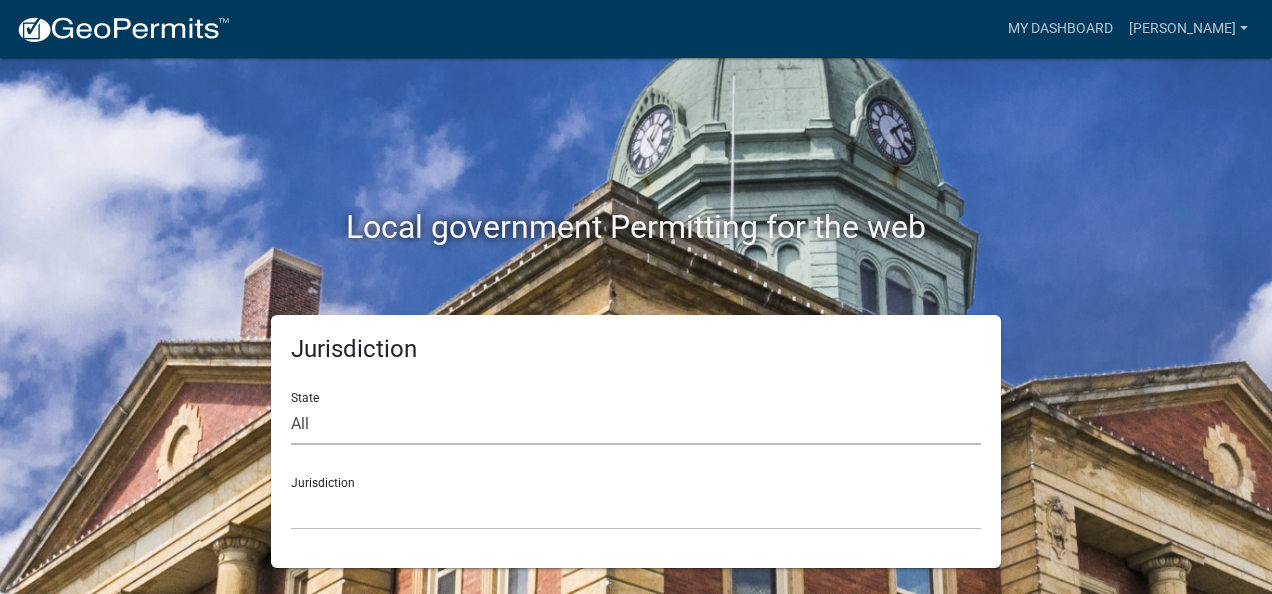 click on "All  [US_STATE]   [US_STATE]   [US_STATE]   [US_STATE]   [US_STATE]   [US_STATE]   [US_STATE]   [US_STATE]   [US_STATE]" 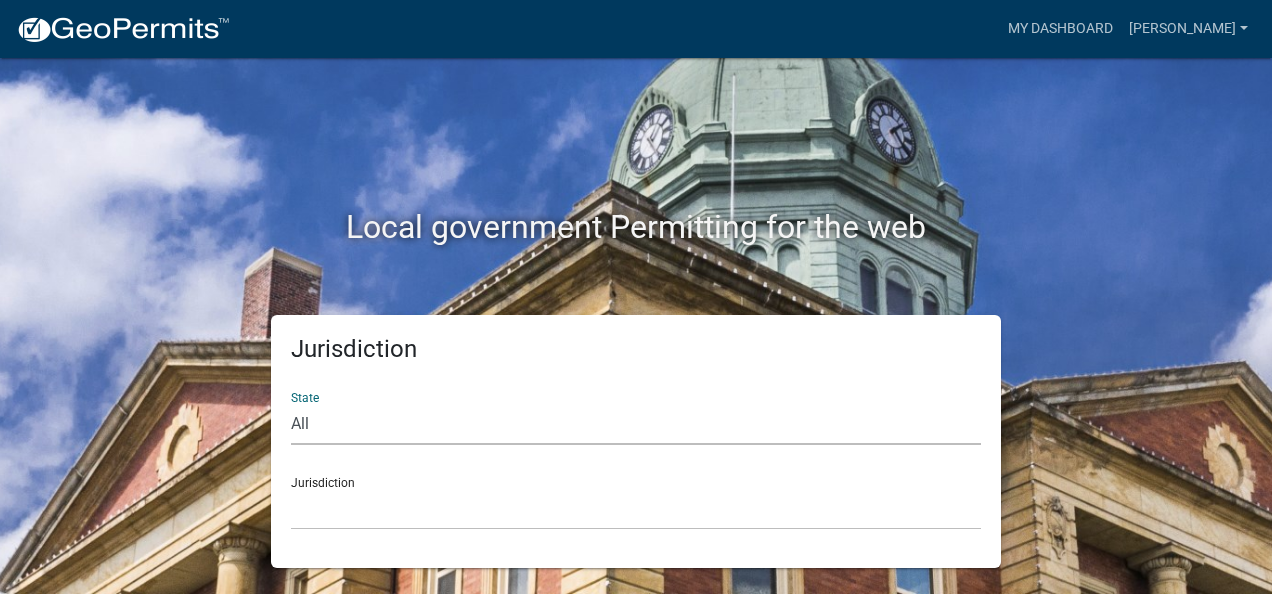 select on "[US_STATE]" 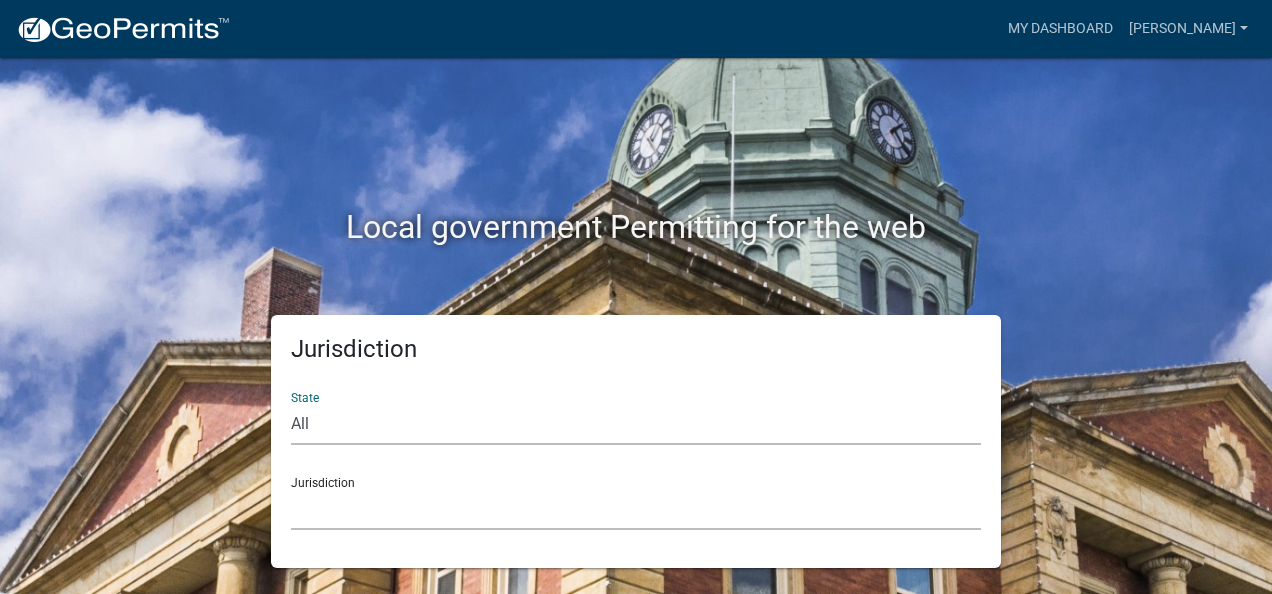 click on "[GEOGRAPHIC_DATA], [US_STATE] [GEOGRAPHIC_DATA], [US_STATE] [GEOGRAPHIC_DATA], [US_STATE] City of [GEOGRAPHIC_DATA], [US_STATE] City of [GEOGRAPHIC_DATA], [US_STATE] City of [GEOGRAPHIC_DATA], [US_STATE] [GEOGRAPHIC_DATA], [US_STATE] [GEOGRAPHIC_DATA], [US_STATE] [GEOGRAPHIC_DATA], [US_STATE] [GEOGRAPHIC_DATA], [US_STATE] [GEOGRAPHIC_DATA], [US_STATE] [GEOGRAPHIC_DATA], [US_STATE] [GEOGRAPHIC_DATA], [US_STATE] [GEOGRAPHIC_DATA], [US_STATE] [GEOGRAPHIC_DATA], [US_STATE] [GEOGRAPHIC_DATA], [US_STATE] [GEOGRAPHIC_DATA], [US_STATE] [GEOGRAPHIC_DATA], [US_STATE] [GEOGRAPHIC_DATA], [US_STATE] [GEOGRAPHIC_DATA], [US_STATE] [GEOGRAPHIC_DATA], [GEOGRAPHIC_DATA] [GEOGRAPHIC_DATA], [US_STATE] [GEOGRAPHIC_DATA], [US_STATE] [GEOGRAPHIC_DATA], [US_STATE] [GEOGRAPHIC_DATA], [US_STATE]" 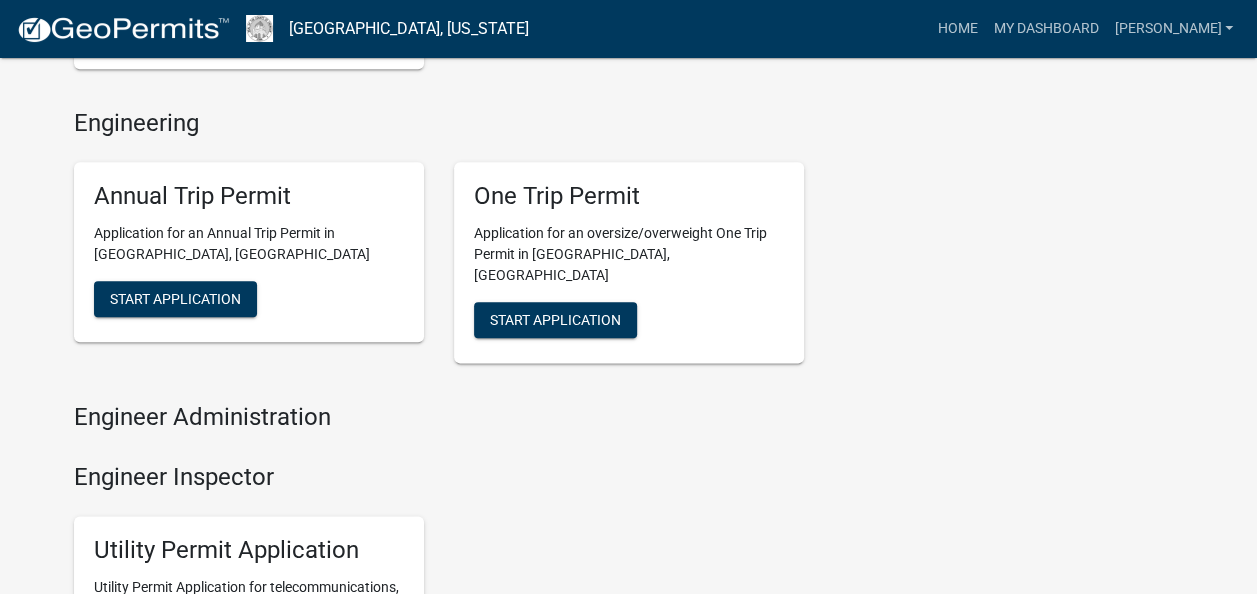 scroll, scrollTop: 1044, scrollLeft: 0, axis: vertical 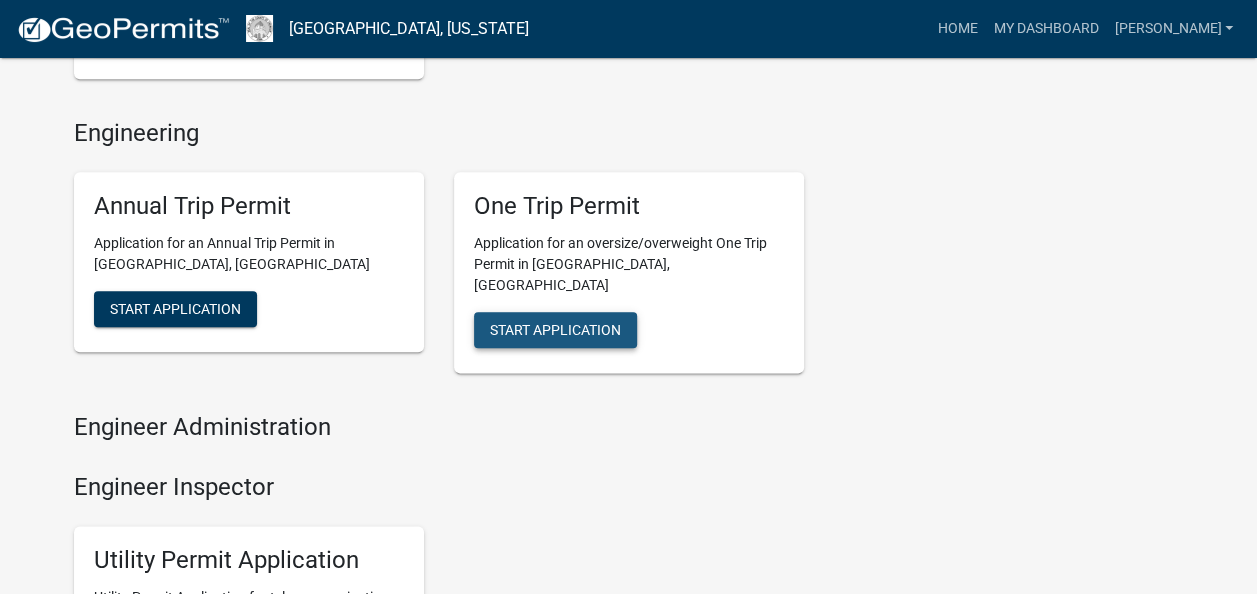 click on "Start Application" at bounding box center [555, 329] 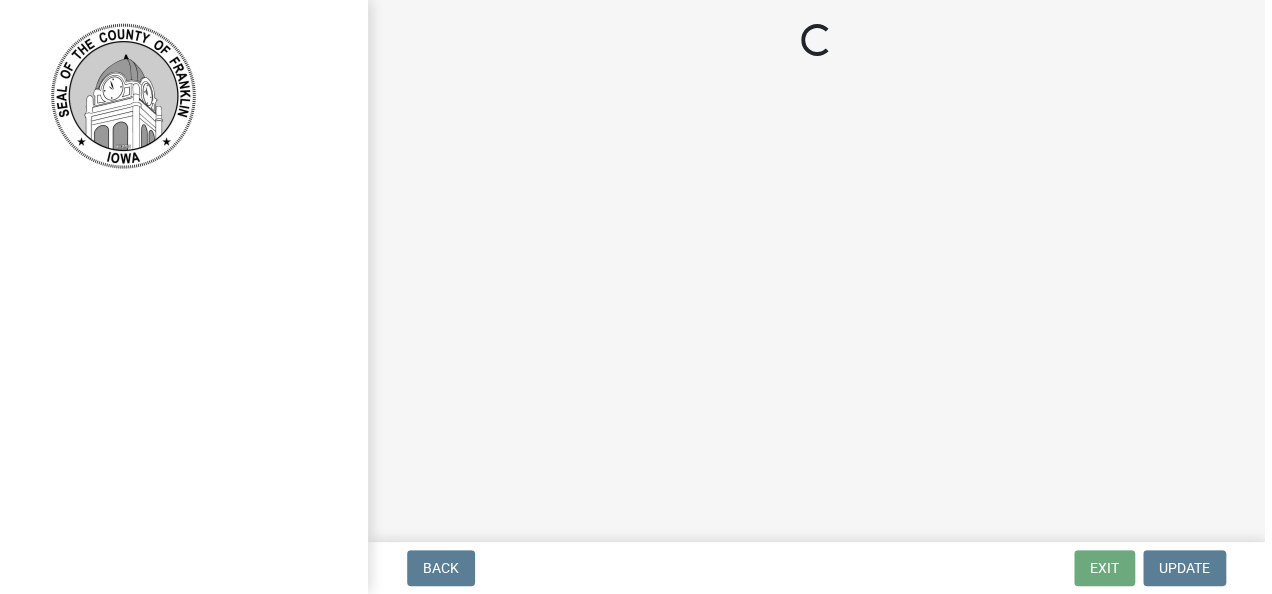 scroll, scrollTop: 0, scrollLeft: 0, axis: both 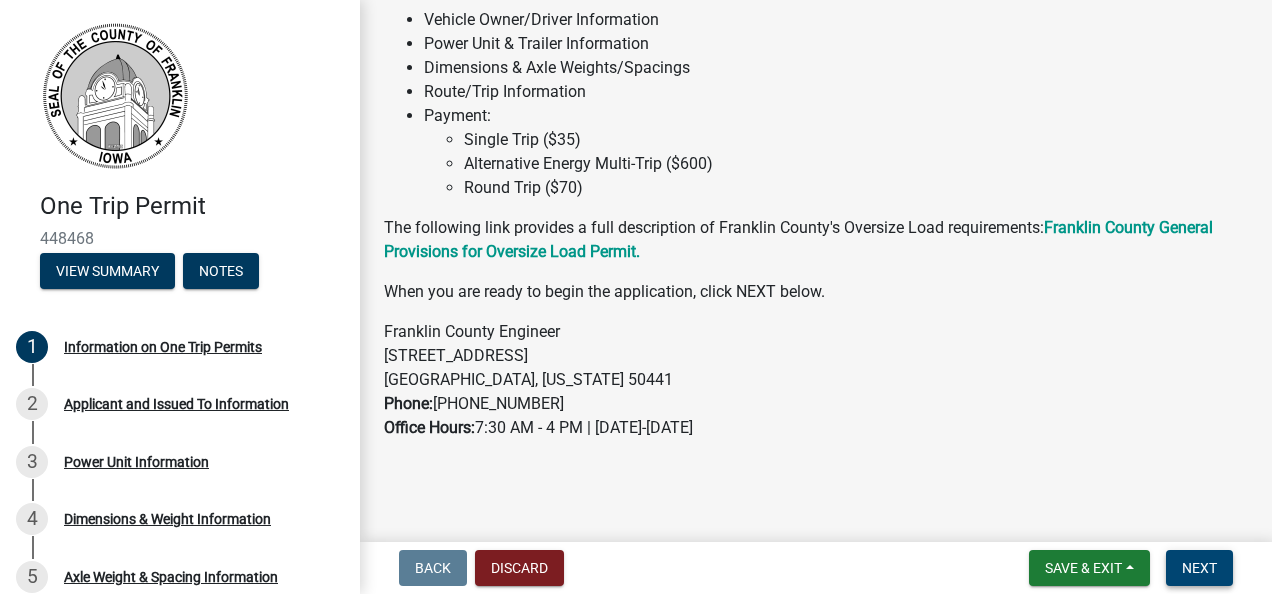click on "Next" at bounding box center [1199, 568] 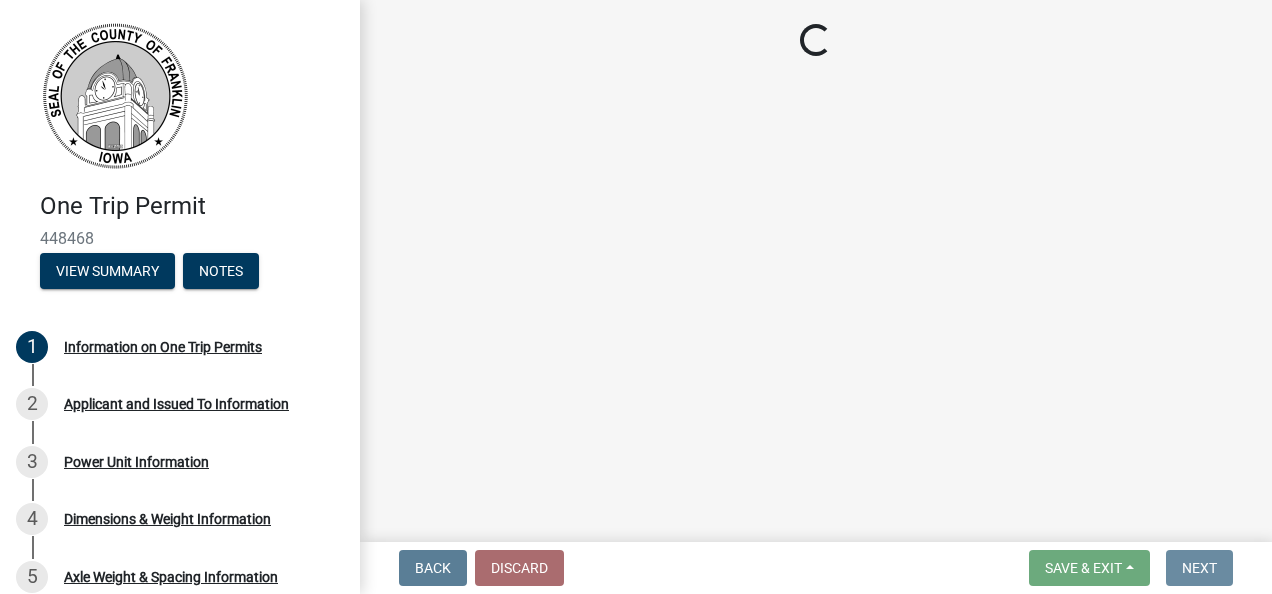scroll, scrollTop: 0, scrollLeft: 0, axis: both 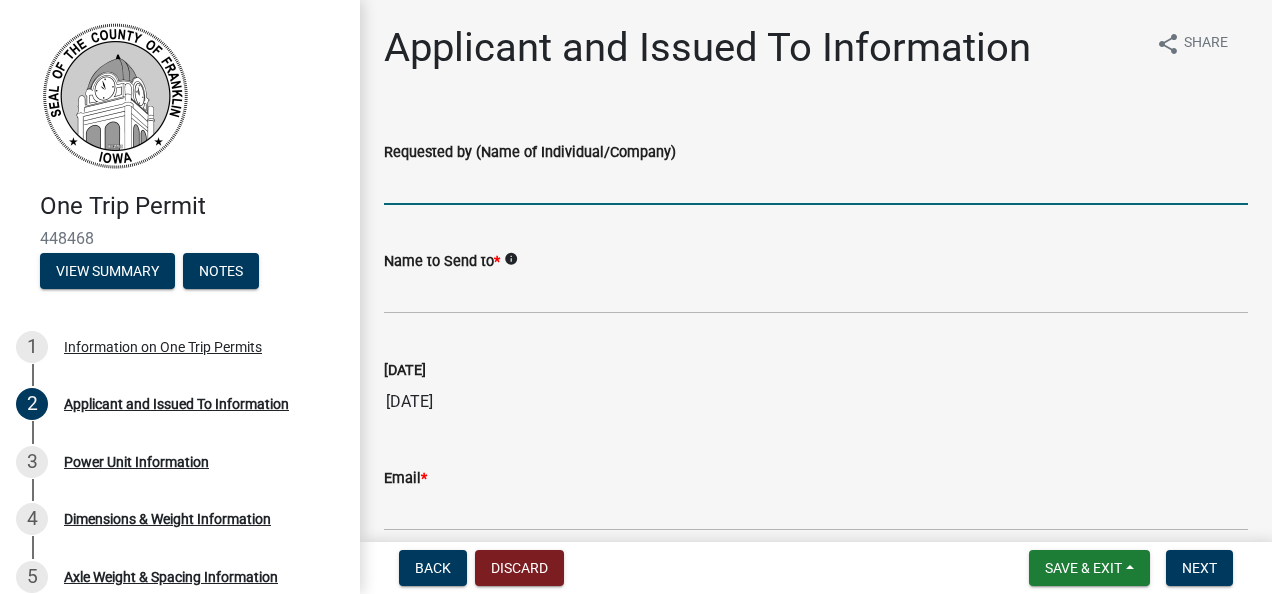 click on "Requested by (Name of Individual/Company)" at bounding box center [816, 184] 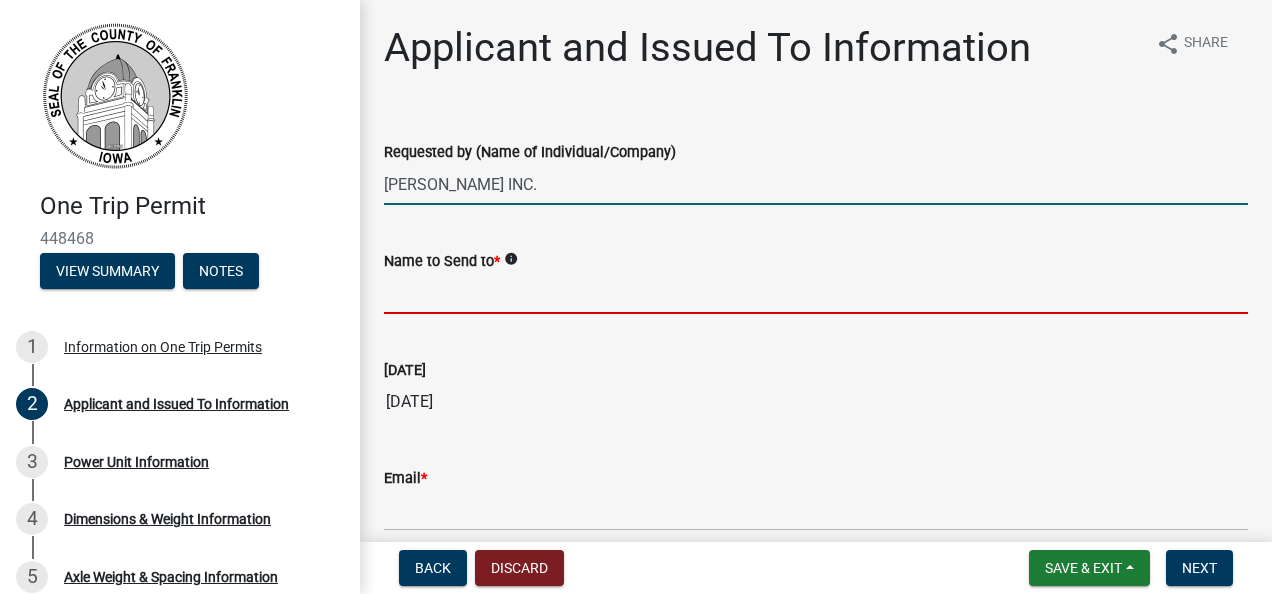 type on "Blair W Weidemann" 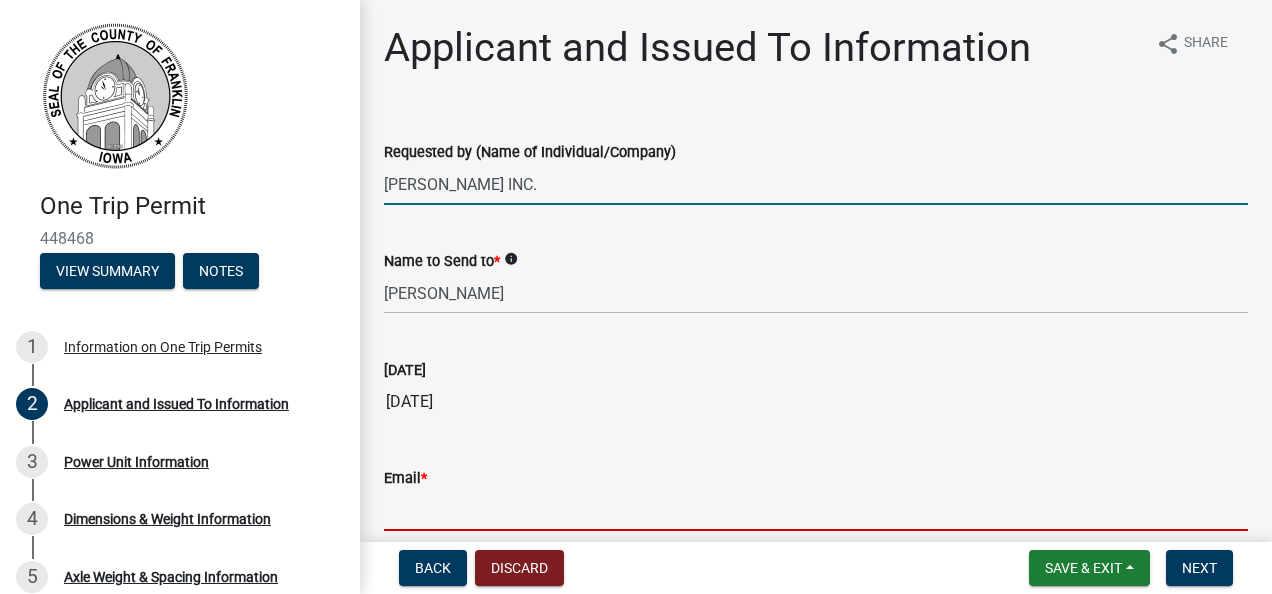 type on "[EMAIL_ADDRESS][DOMAIN_NAME]" 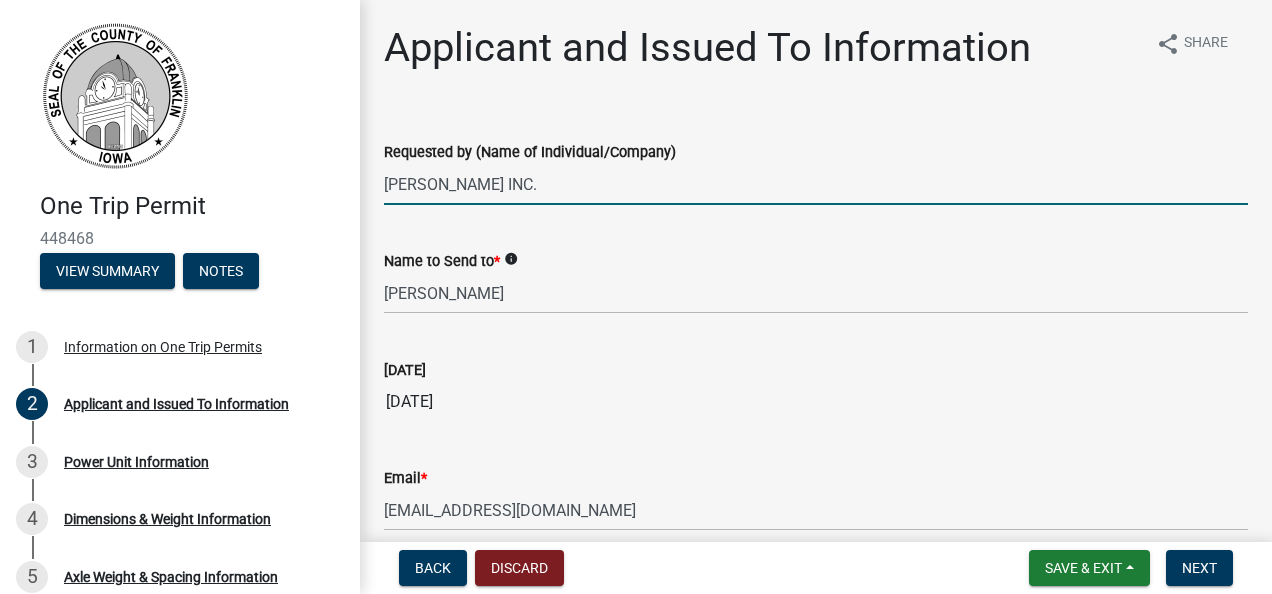 type on "6414256956" 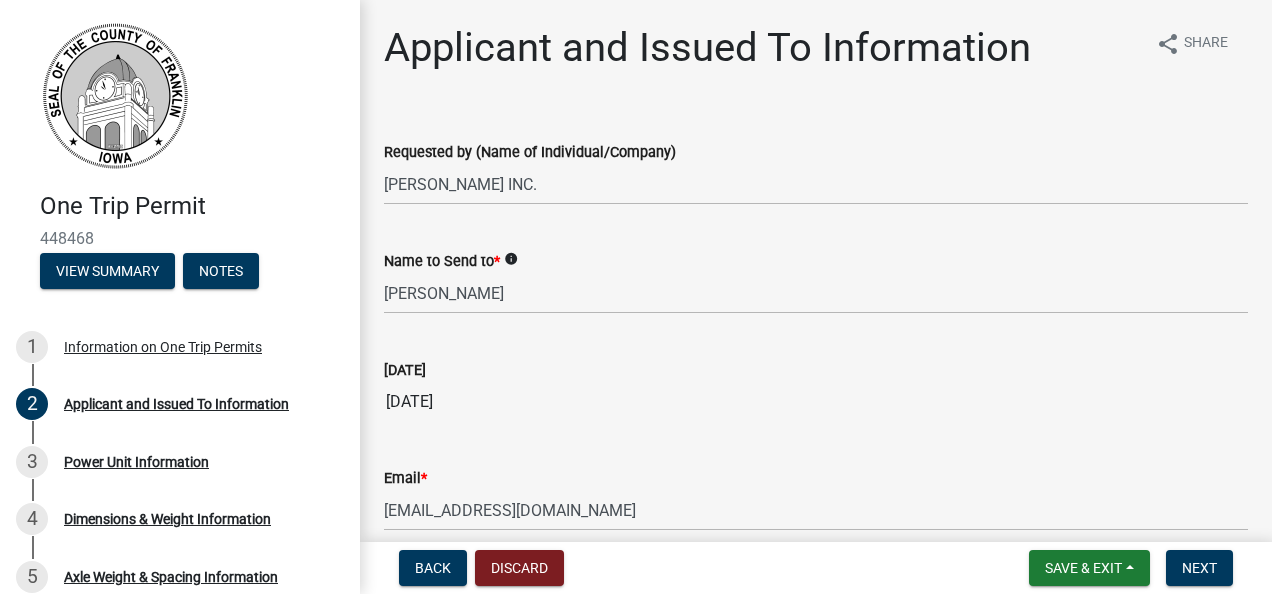 scroll, scrollTop: 1046, scrollLeft: 0, axis: vertical 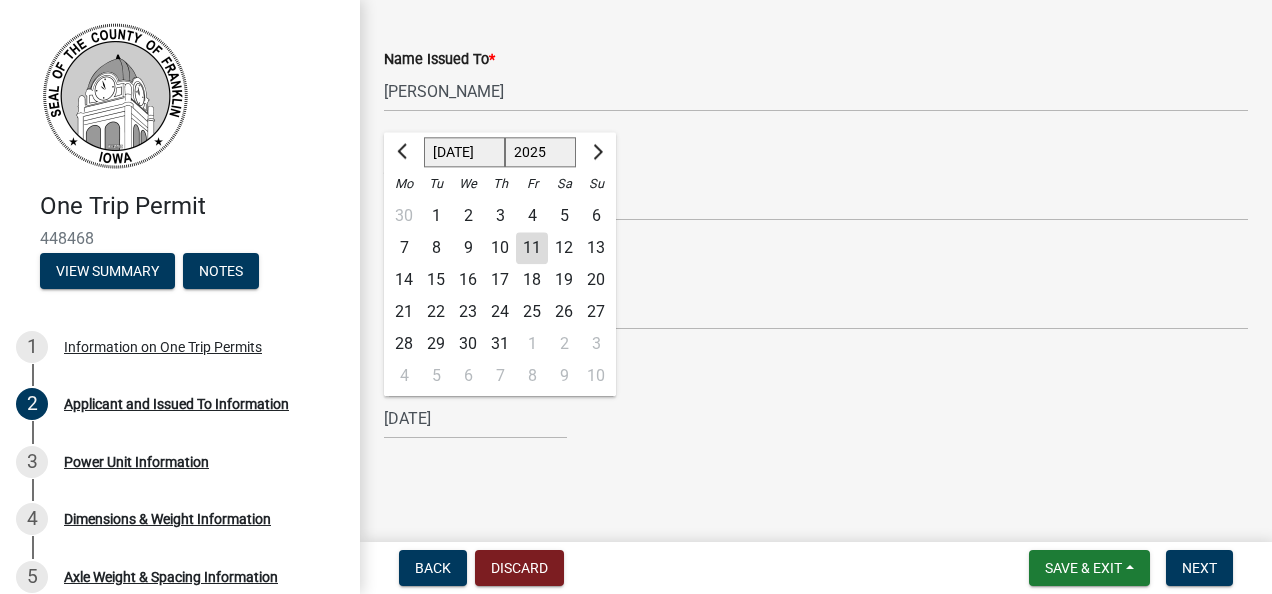 click on "11" 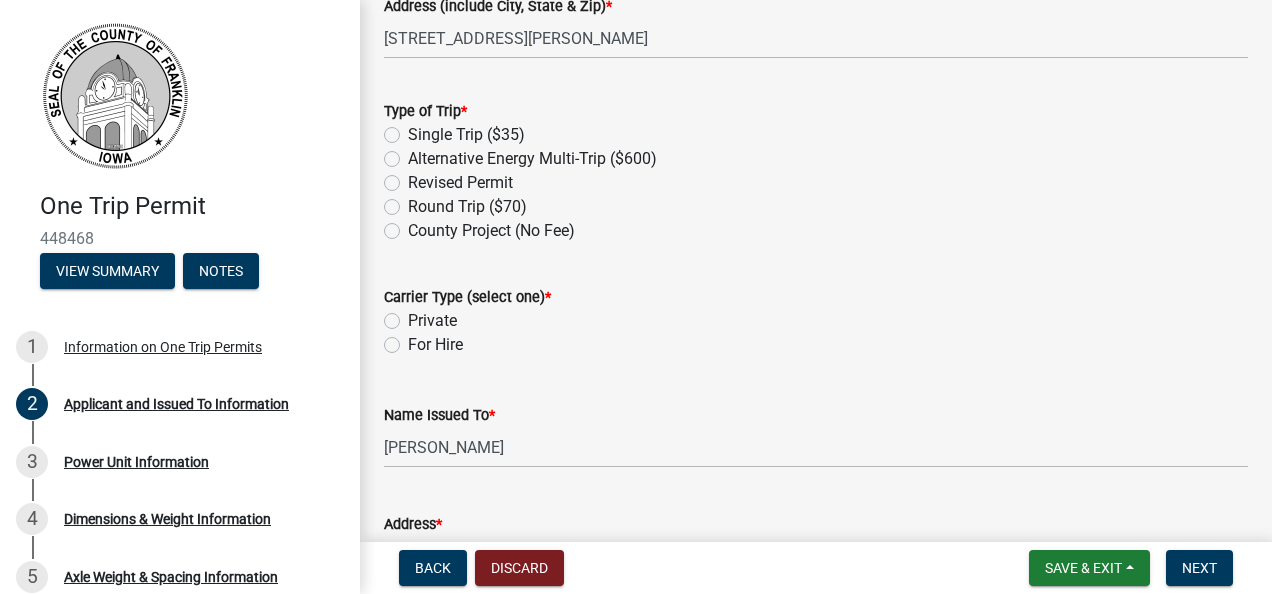scroll, scrollTop: 685, scrollLeft: 0, axis: vertical 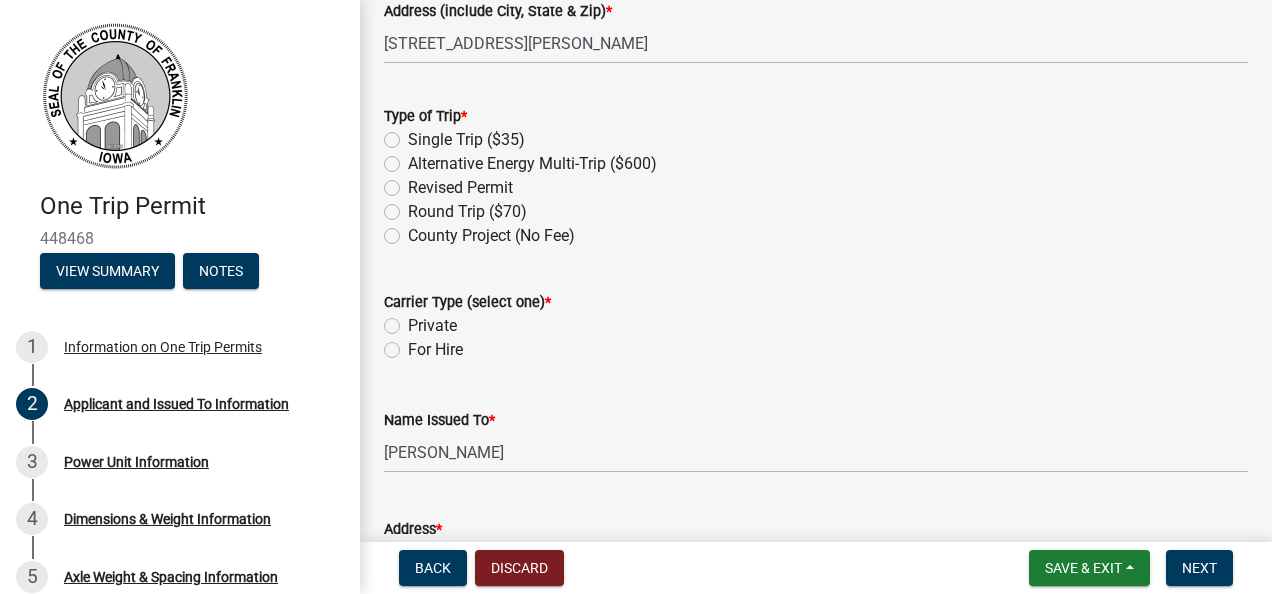 click on "Single Trip ($35)" 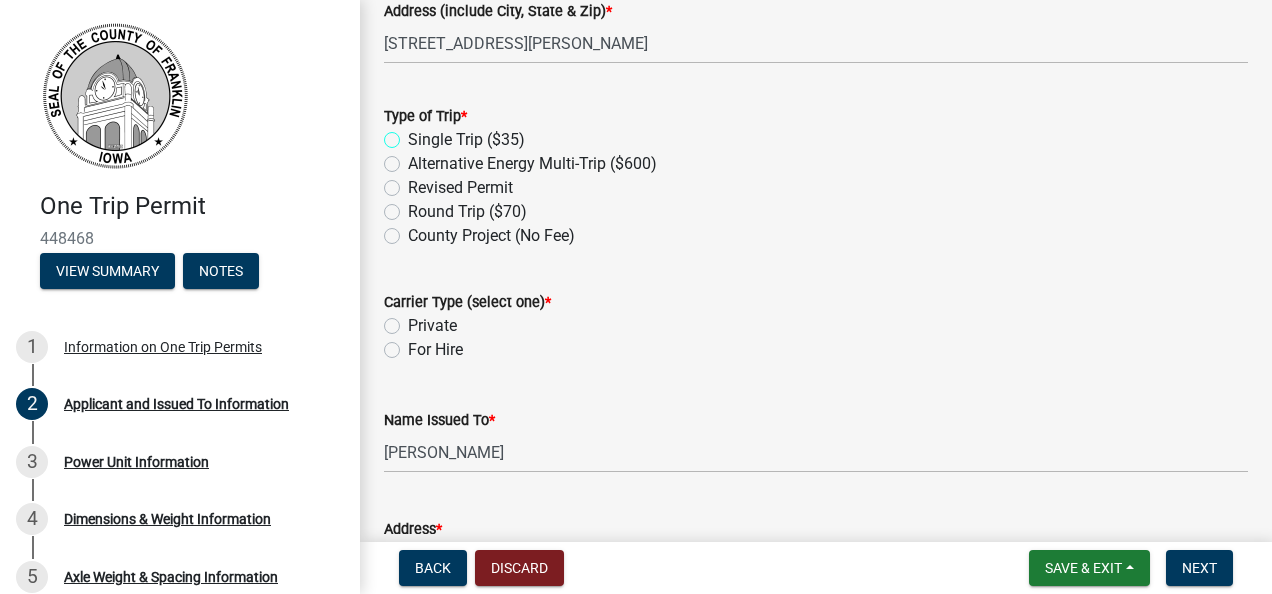 click on "Single Trip ($35)" at bounding box center [414, 134] 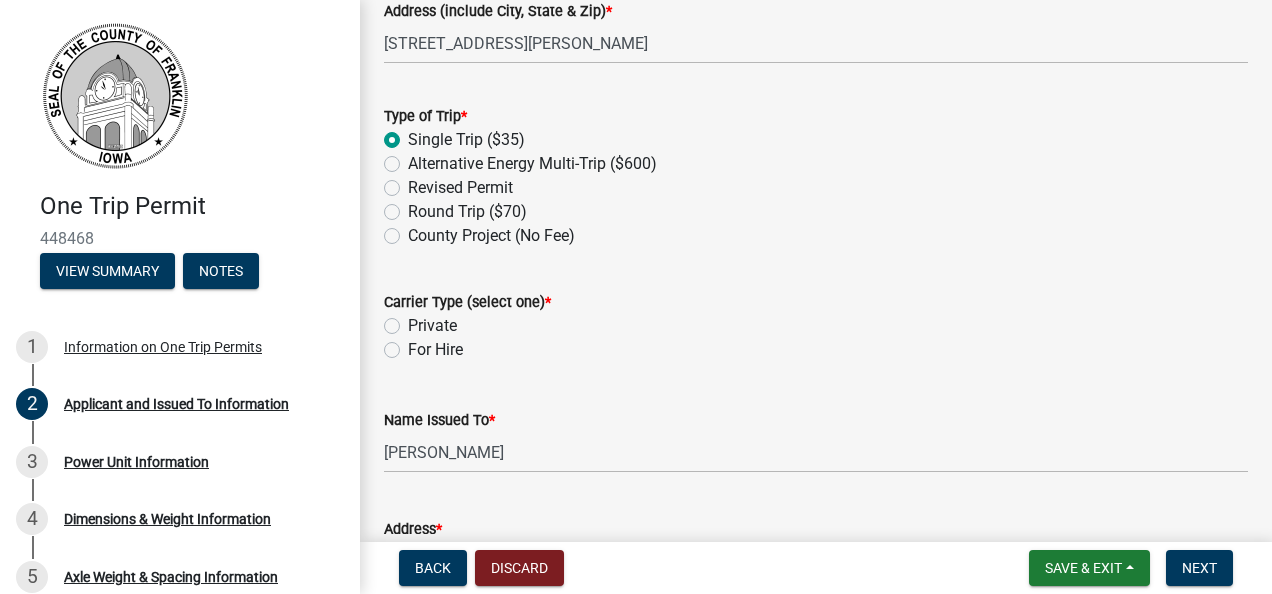 radio on "true" 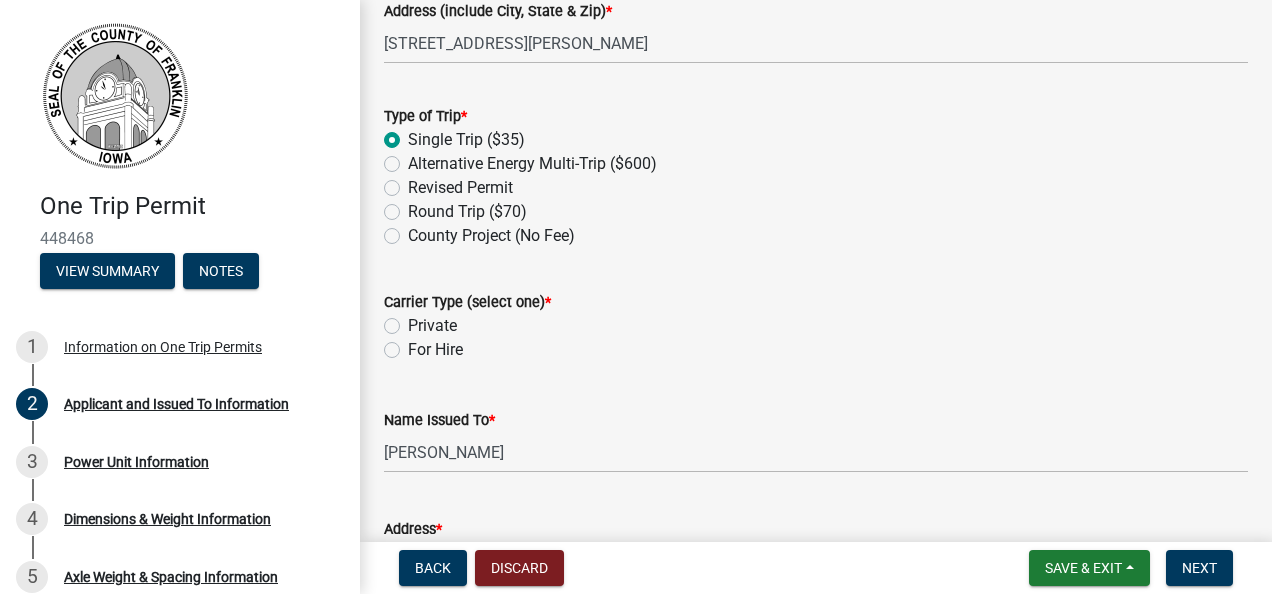 click on "Private" 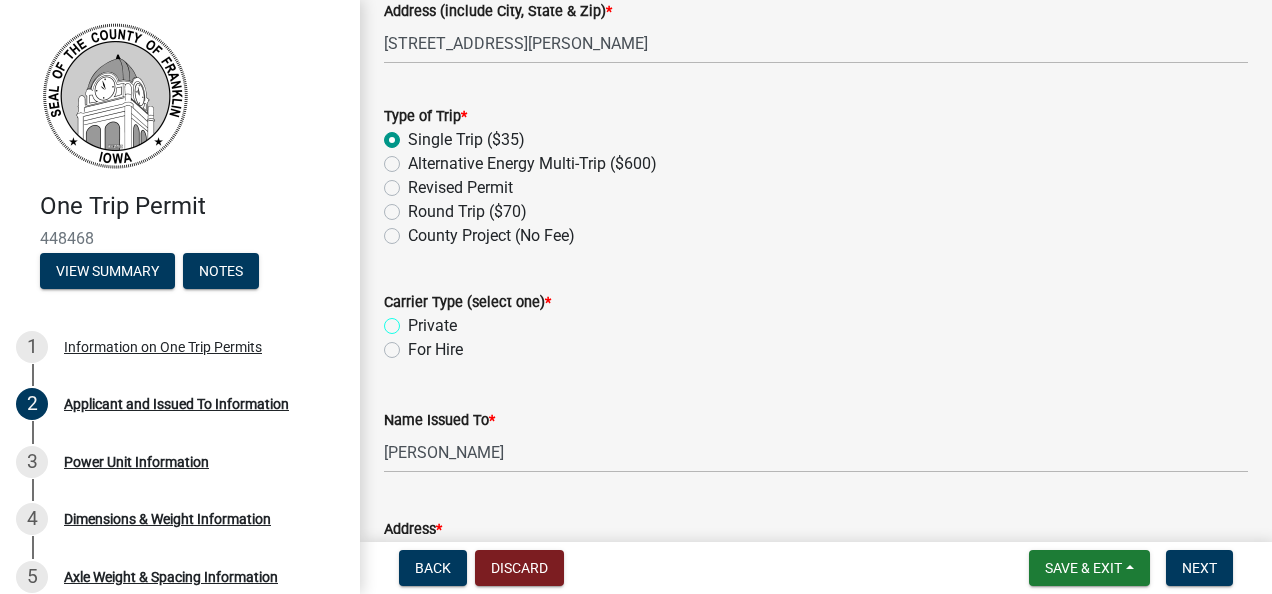 click on "Private" at bounding box center [414, 320] 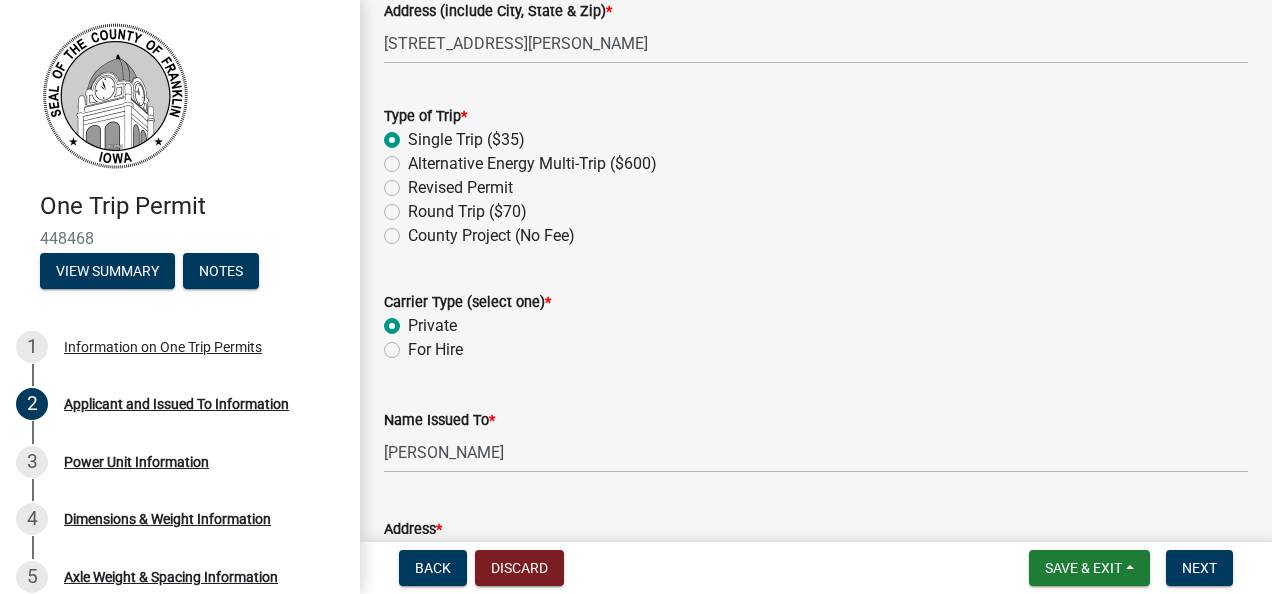radio on "true" 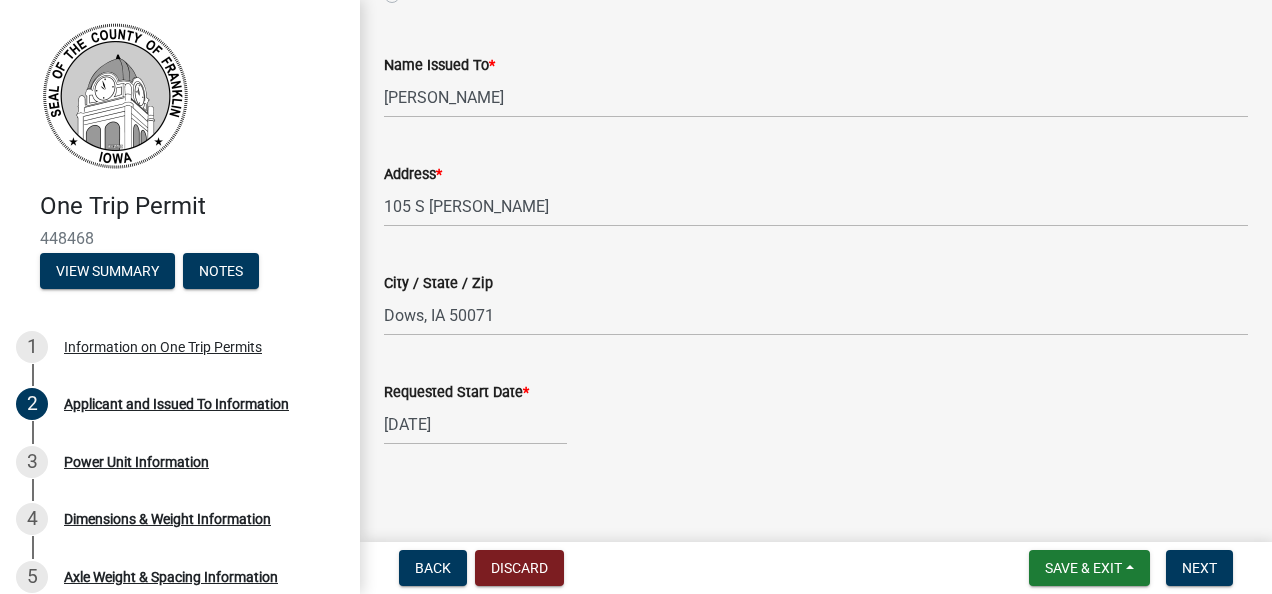 scroll, scrollTop: 1046, scrollLeft: 0, axis: vertical 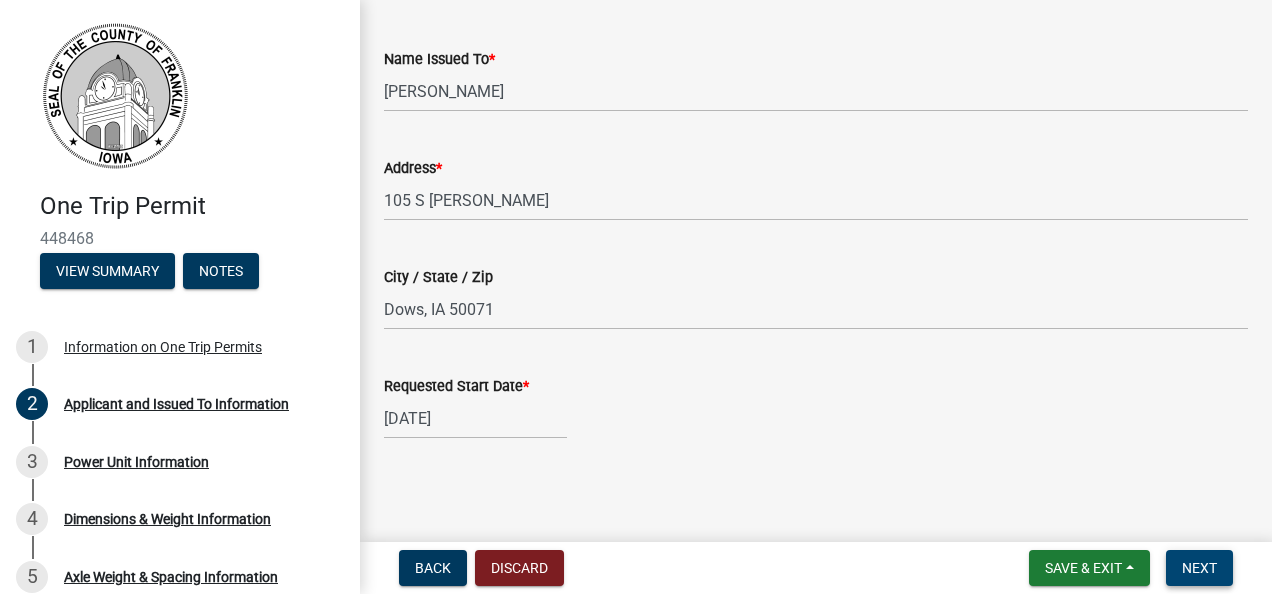 click on "Next" at bounding box center (1199, 568) 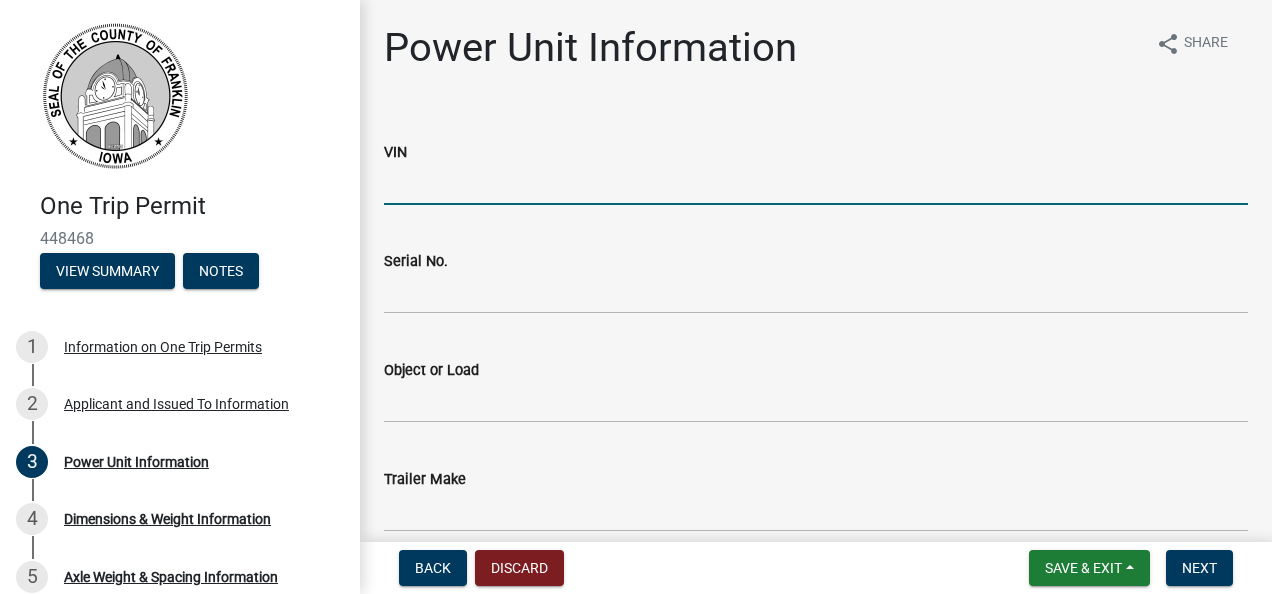 click on "VIN" at bounding box center [816, 184] 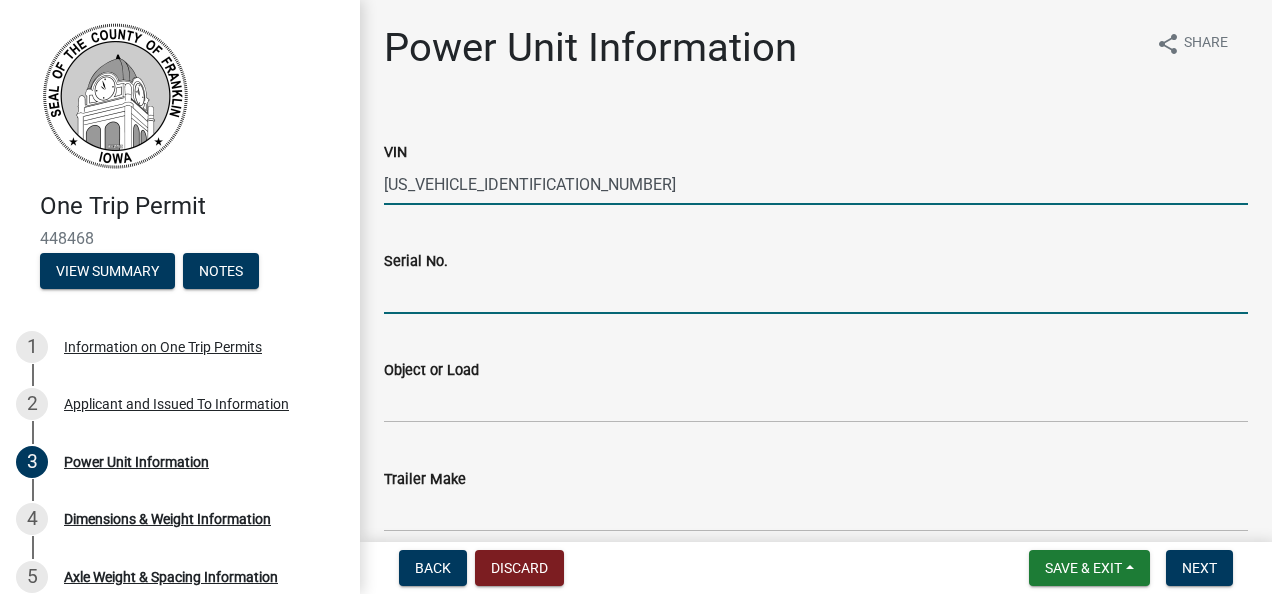 type on "000" 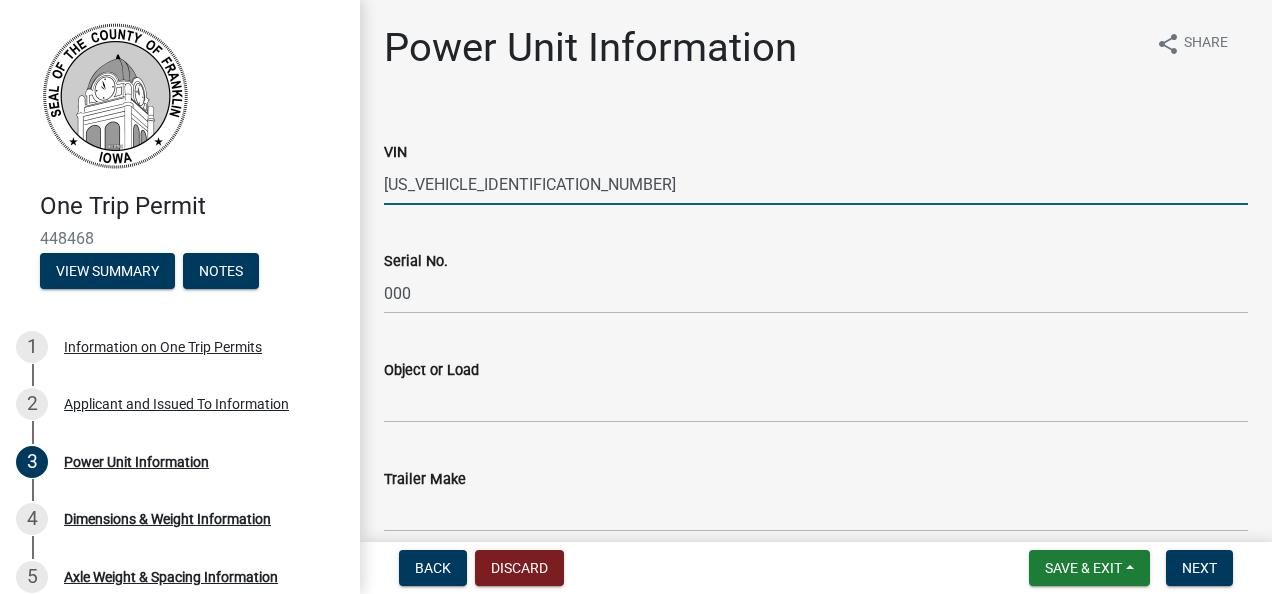 type on "D400" 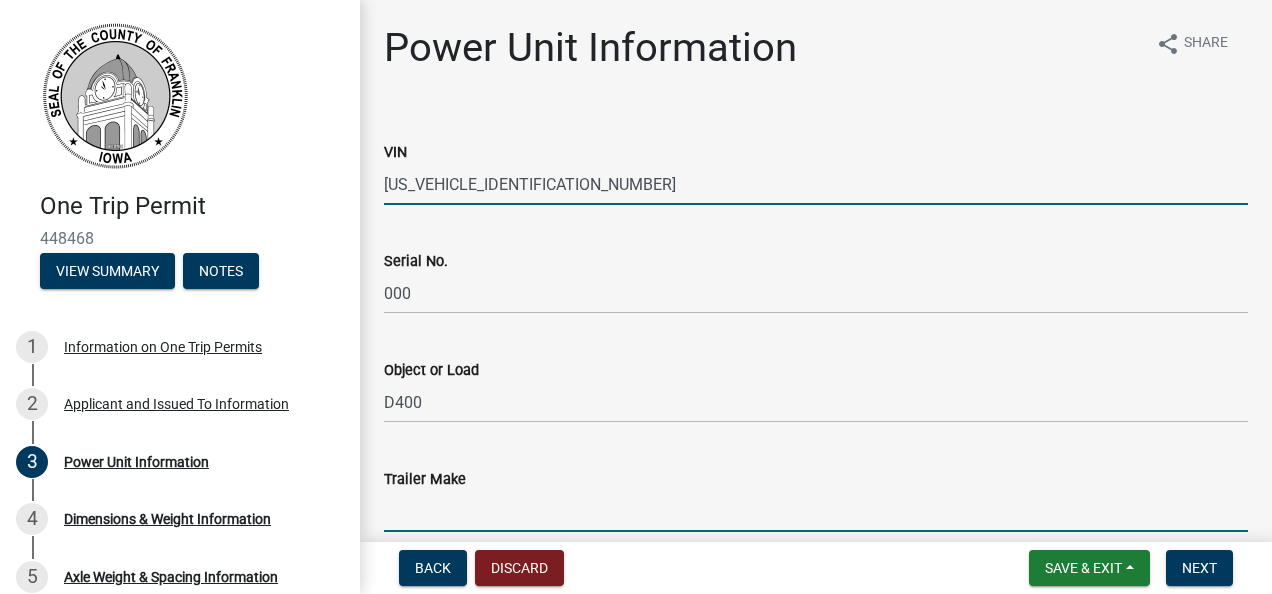 type on "Trail King" 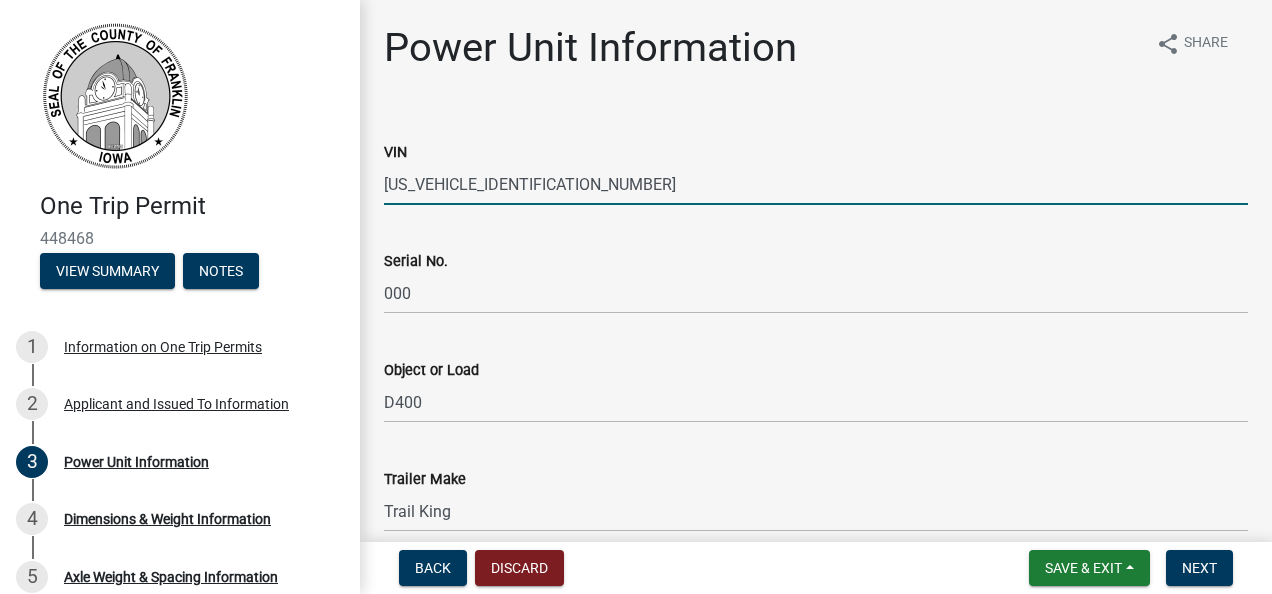 type on "JU4230 IA" 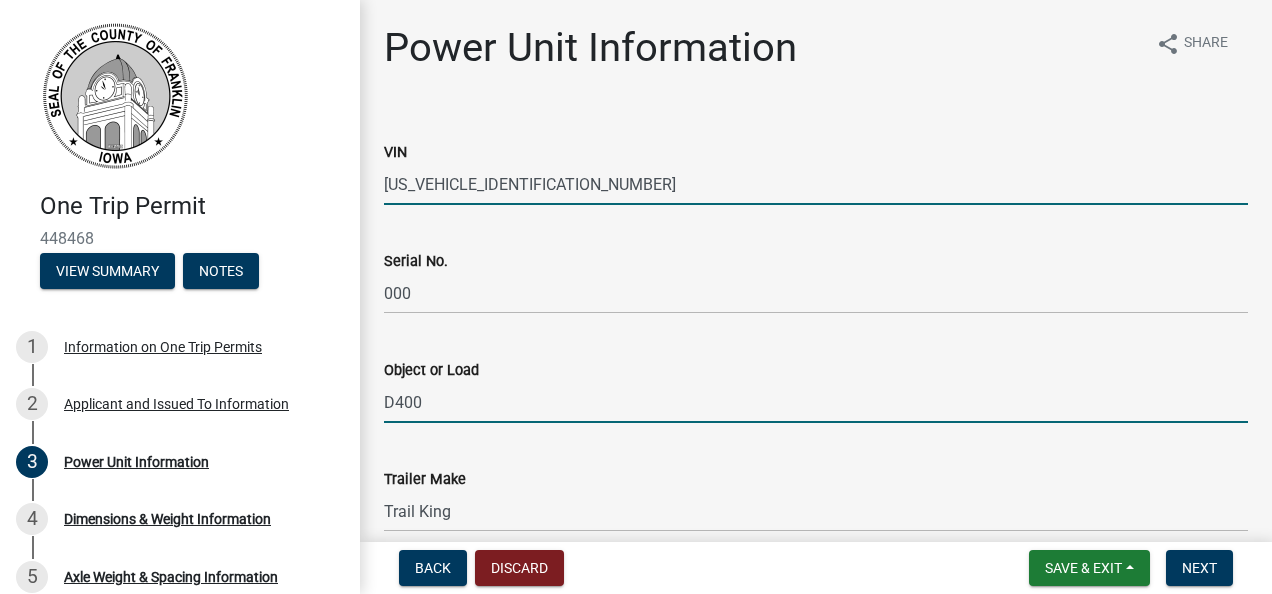 click on "D400" at bounding box center (816, 402) 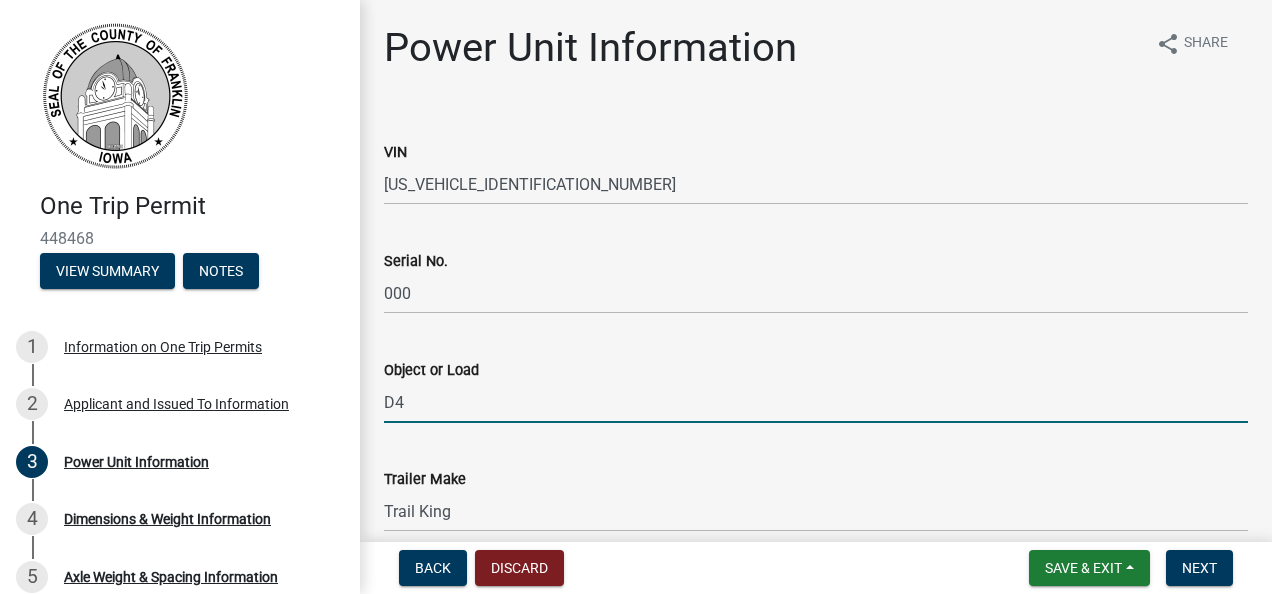type on "D" 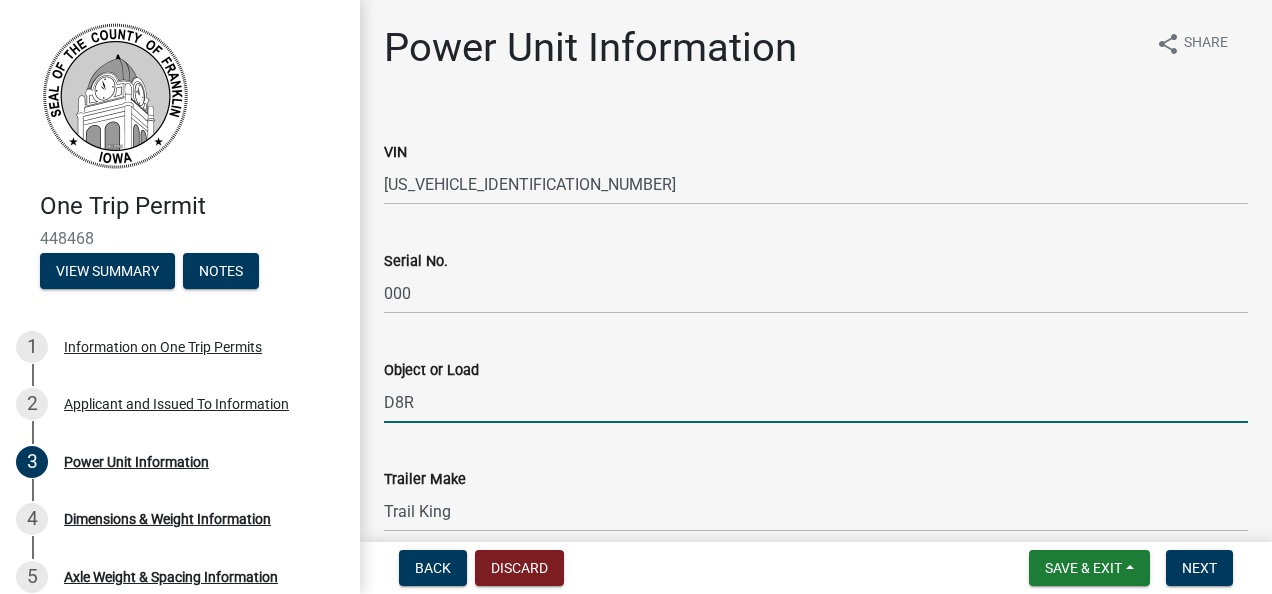 type on "D8R" 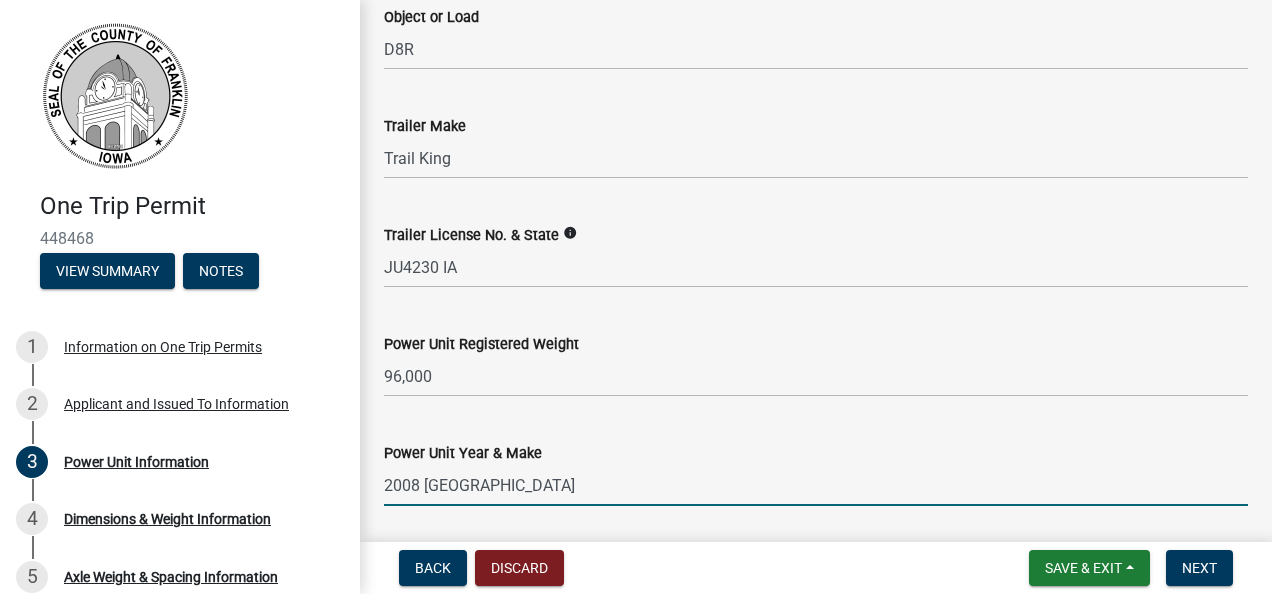 scroll, scrollTop: 642, scrollLeft: 0, axis: vertical 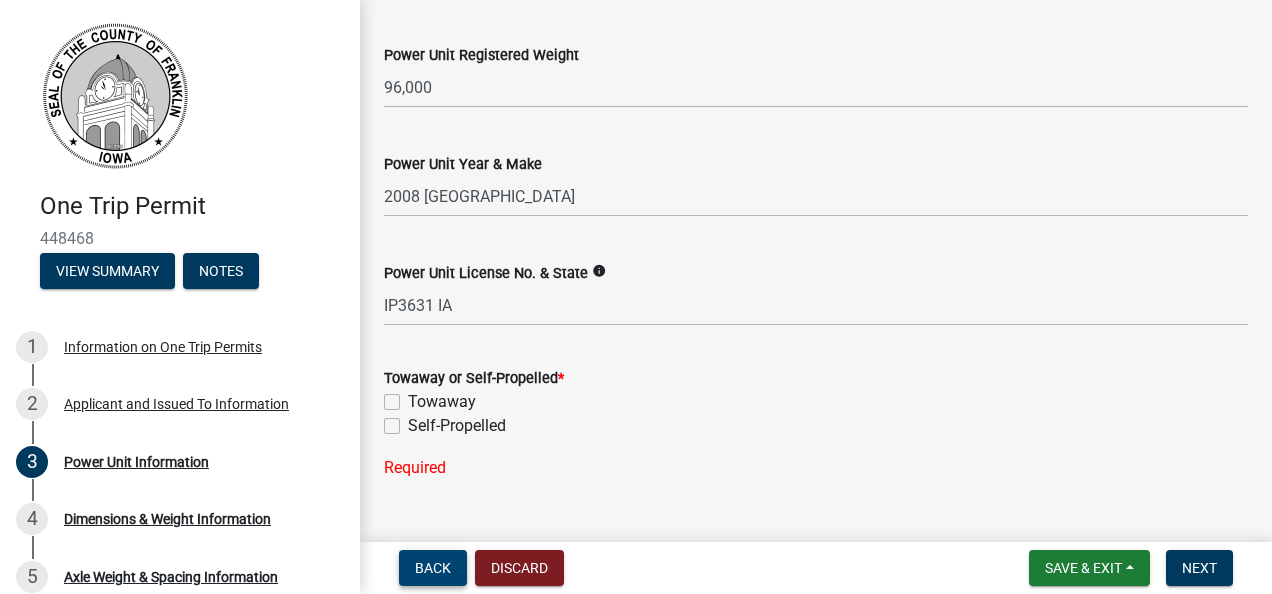 type 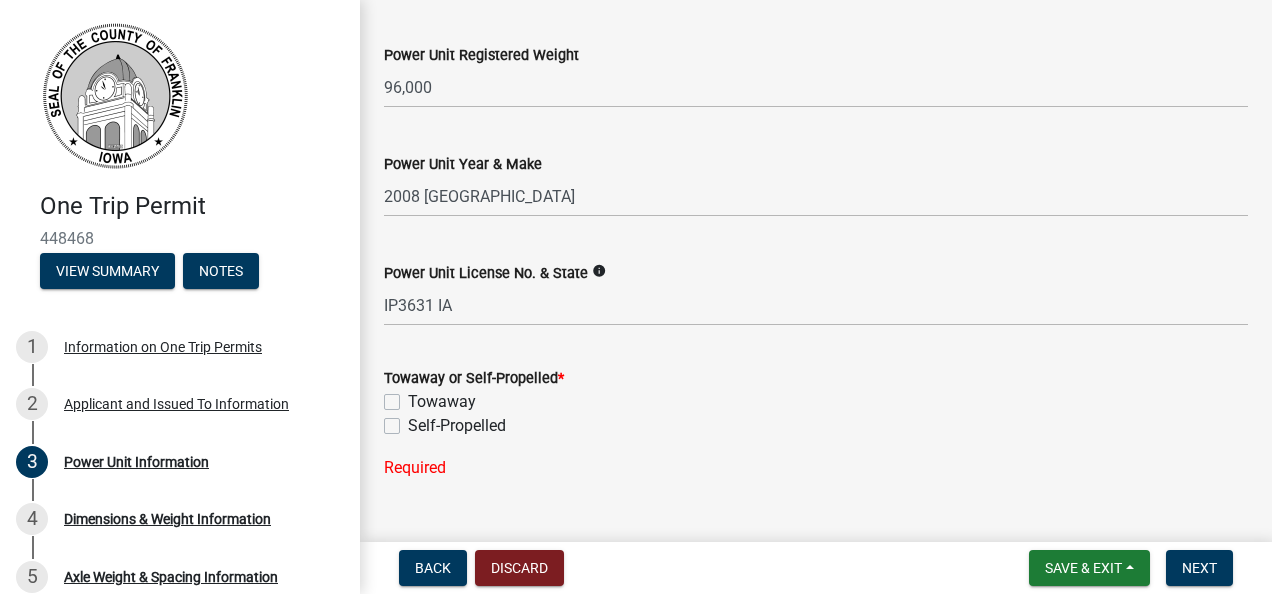 click on "Self-Propelled" 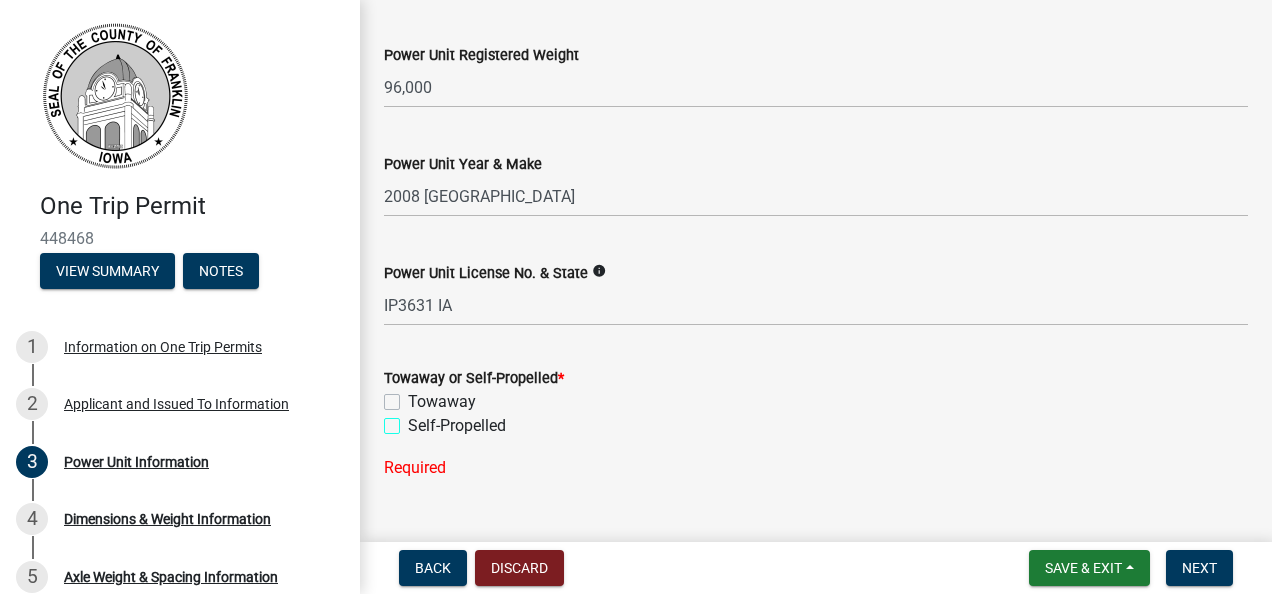 click on "Self-Propelled" at bounding box center (414, 420) 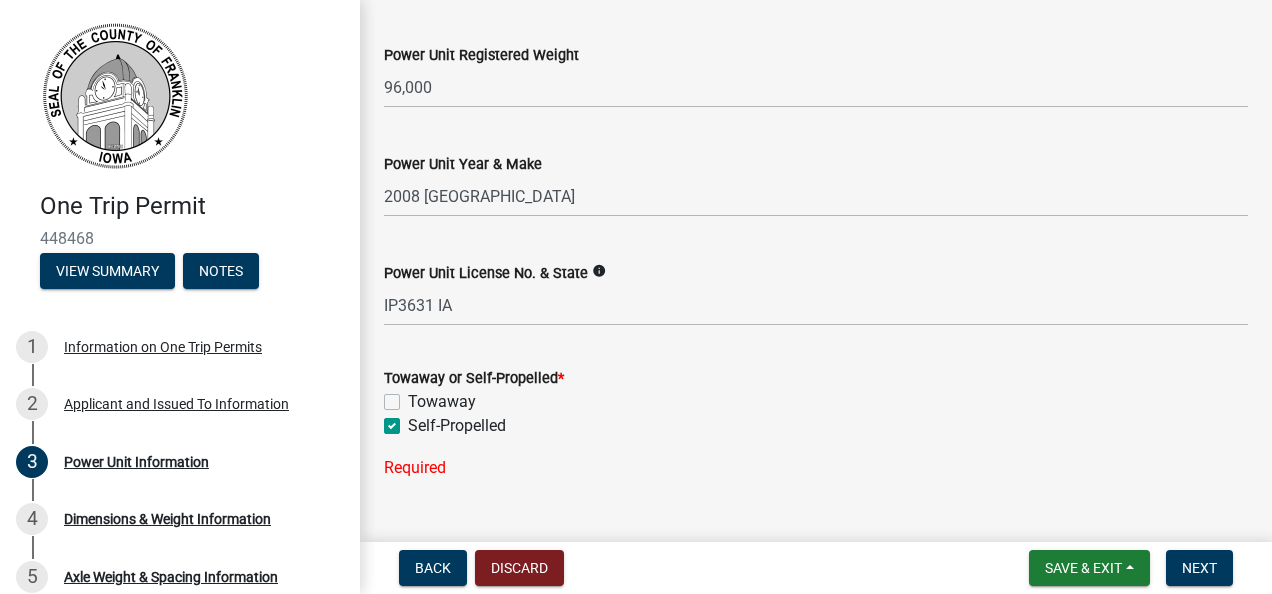 checkbox on "false" 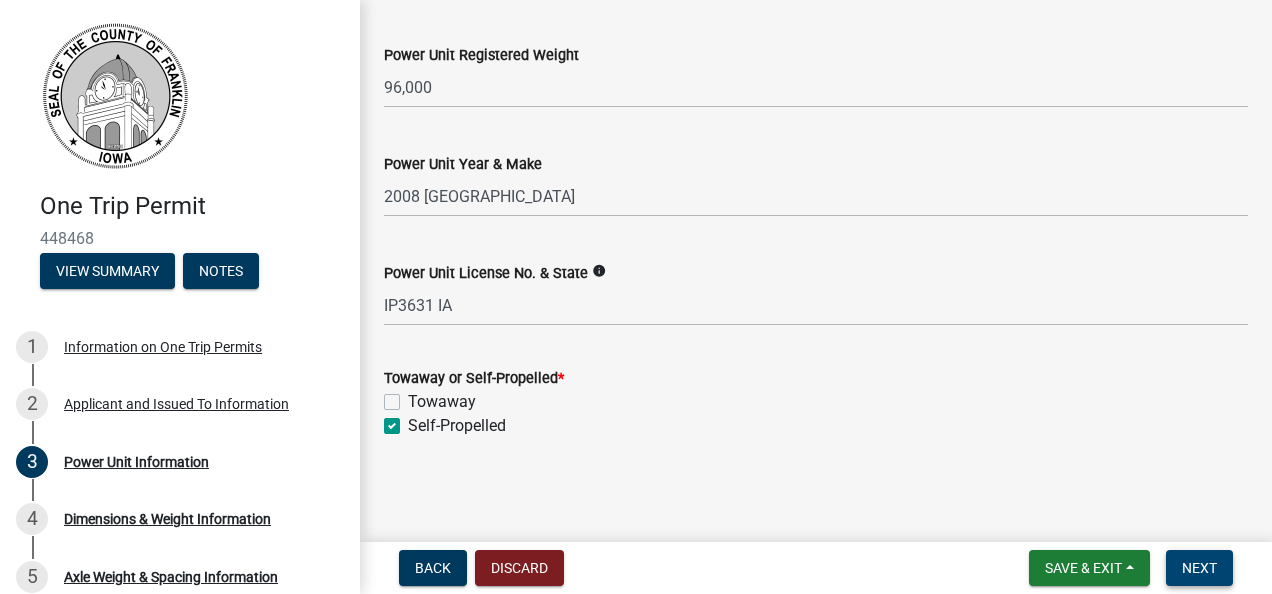 click on "Next" at bounding box center (1199, 568) 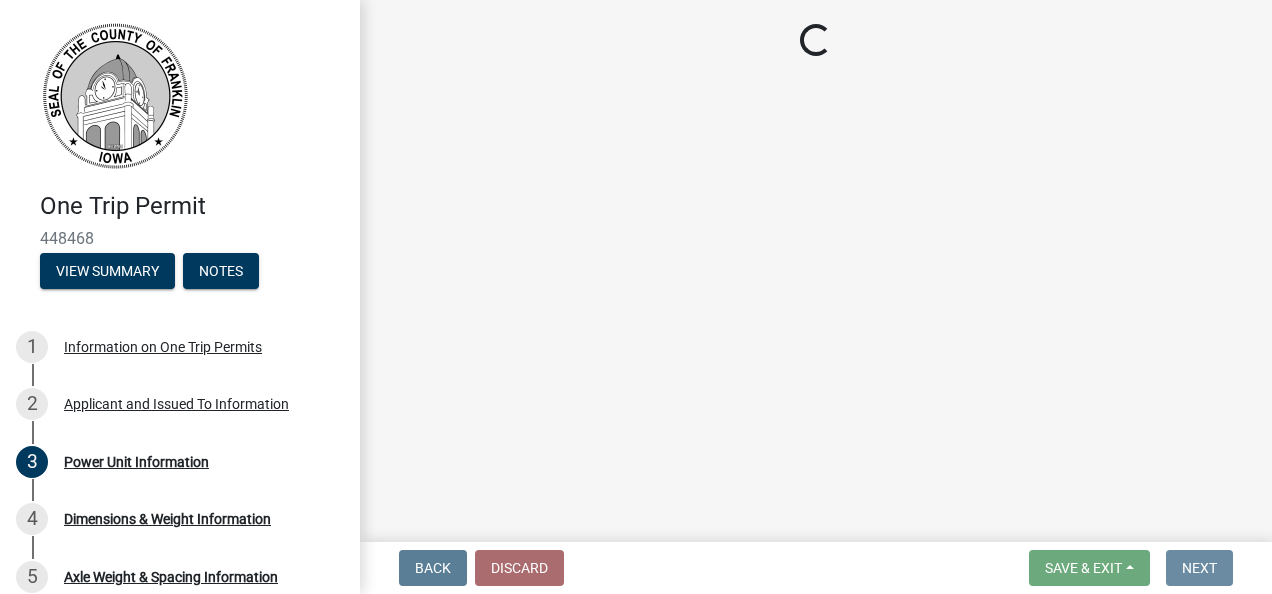 scroll, scrollTop: 0, scrollLeft: 0, axis: both 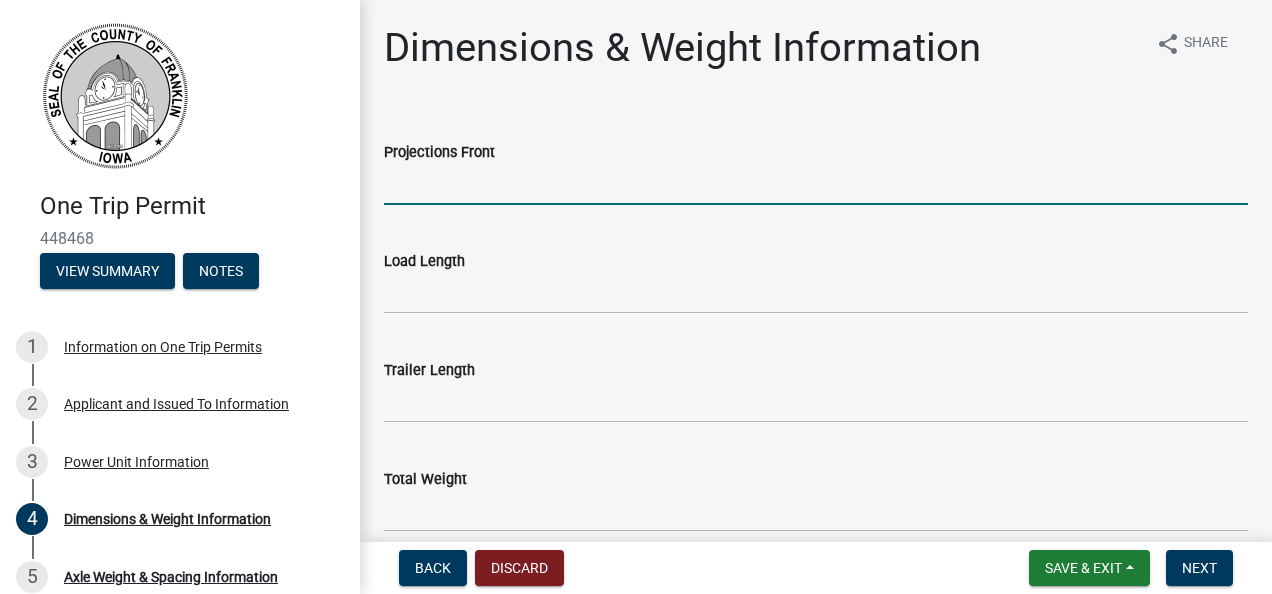 click on "Projections Front" at bounding box center (816, 184) 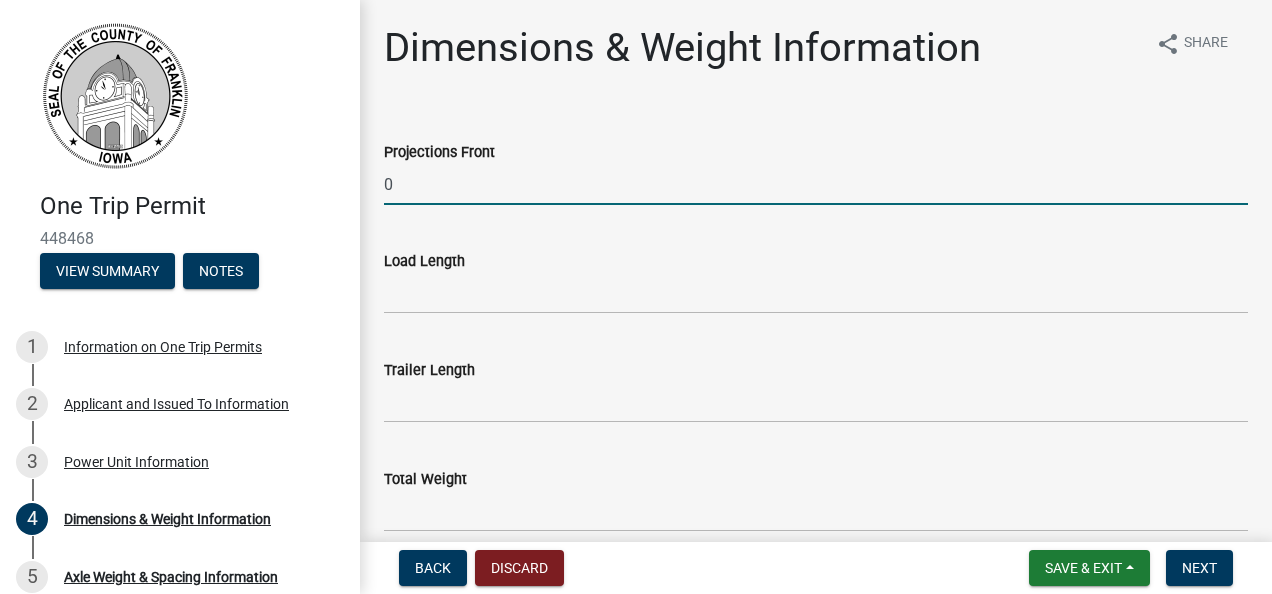 type on "0" 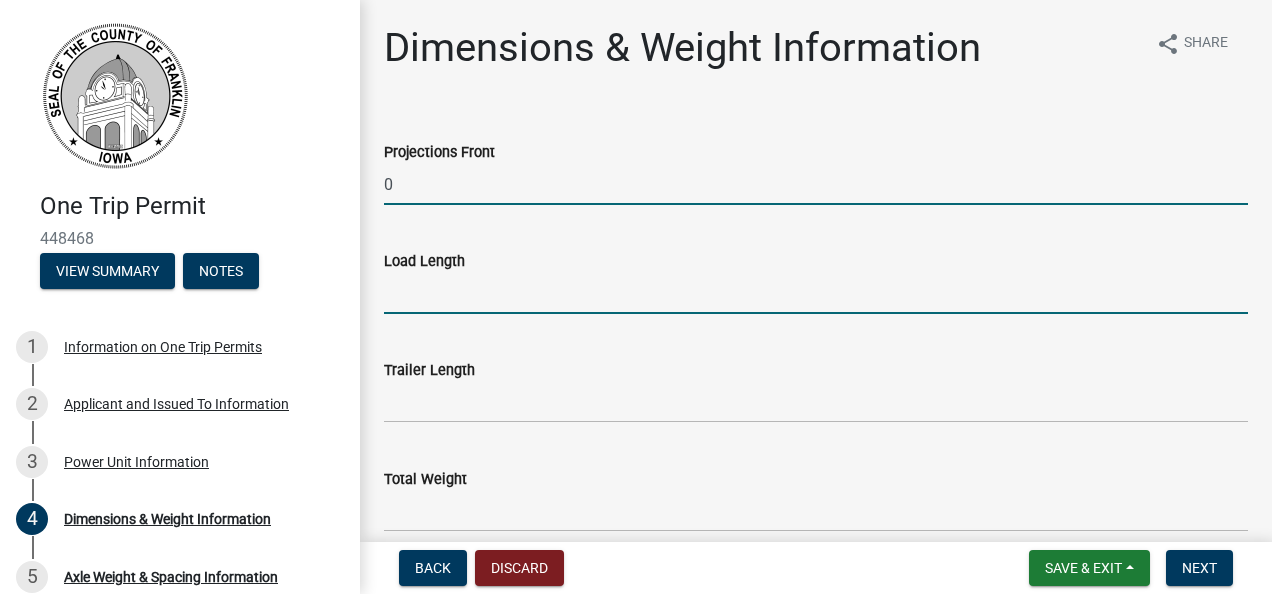 click on "Load Length" at bounding box center [816, 293] 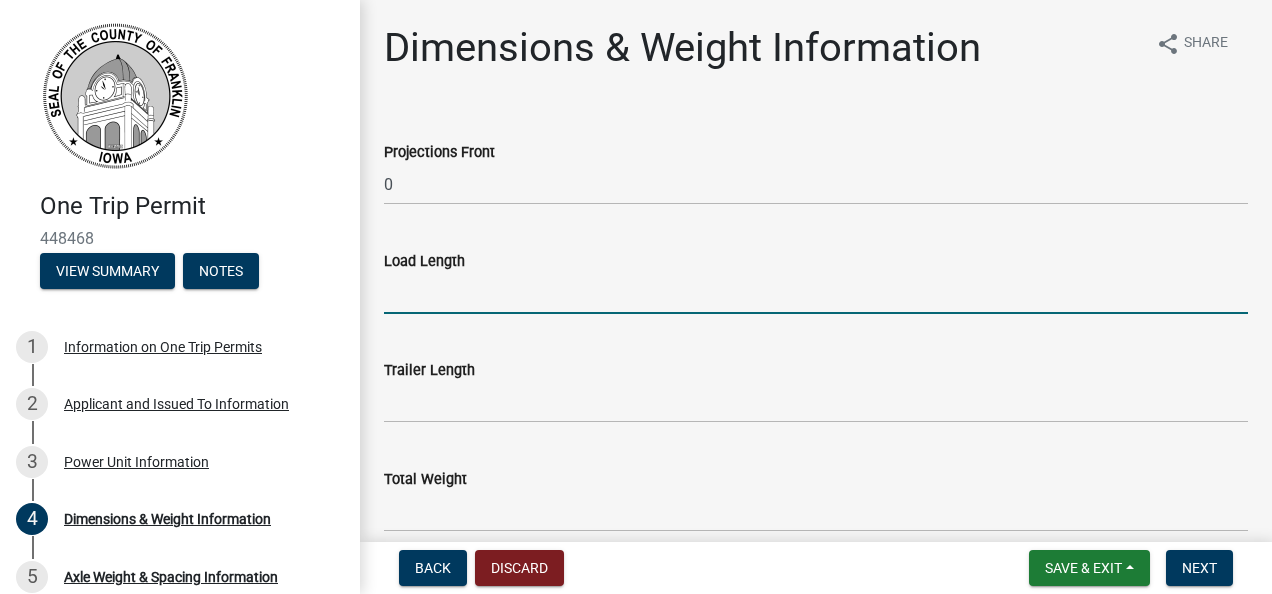 type on "50" 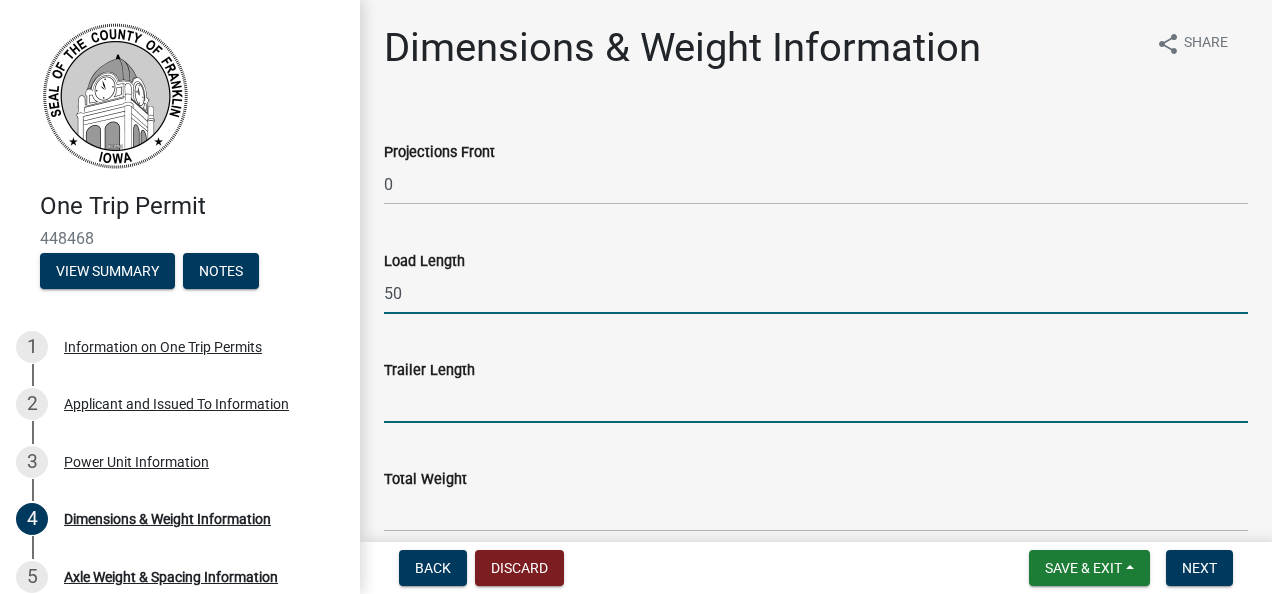 type on "56'" 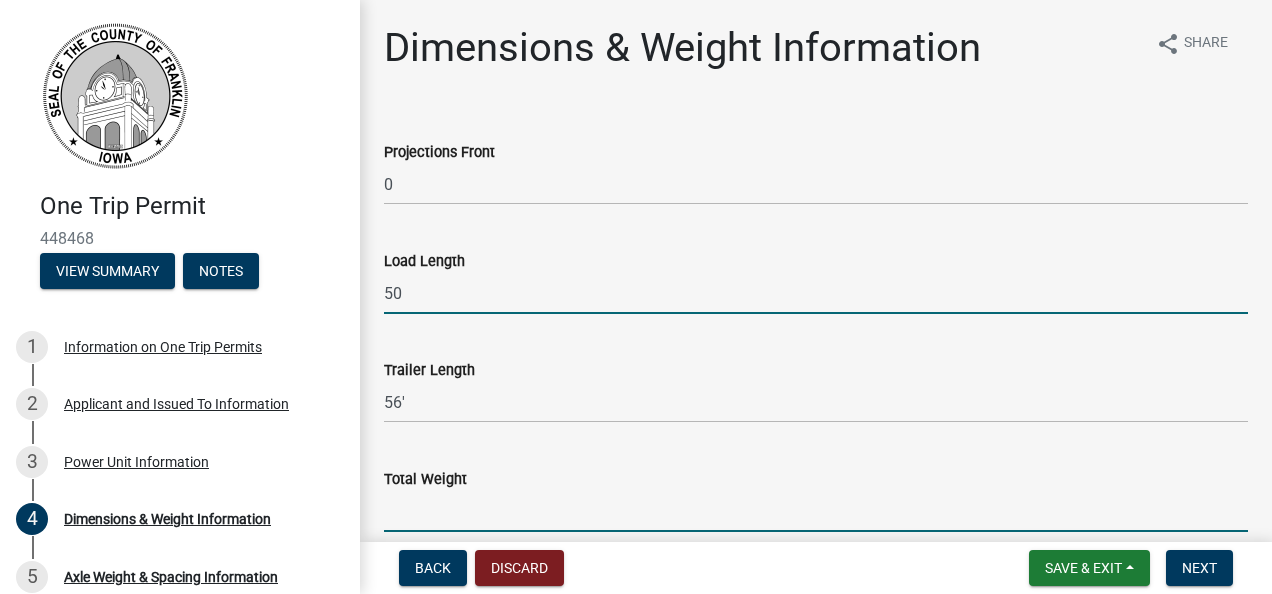 type on "15200" 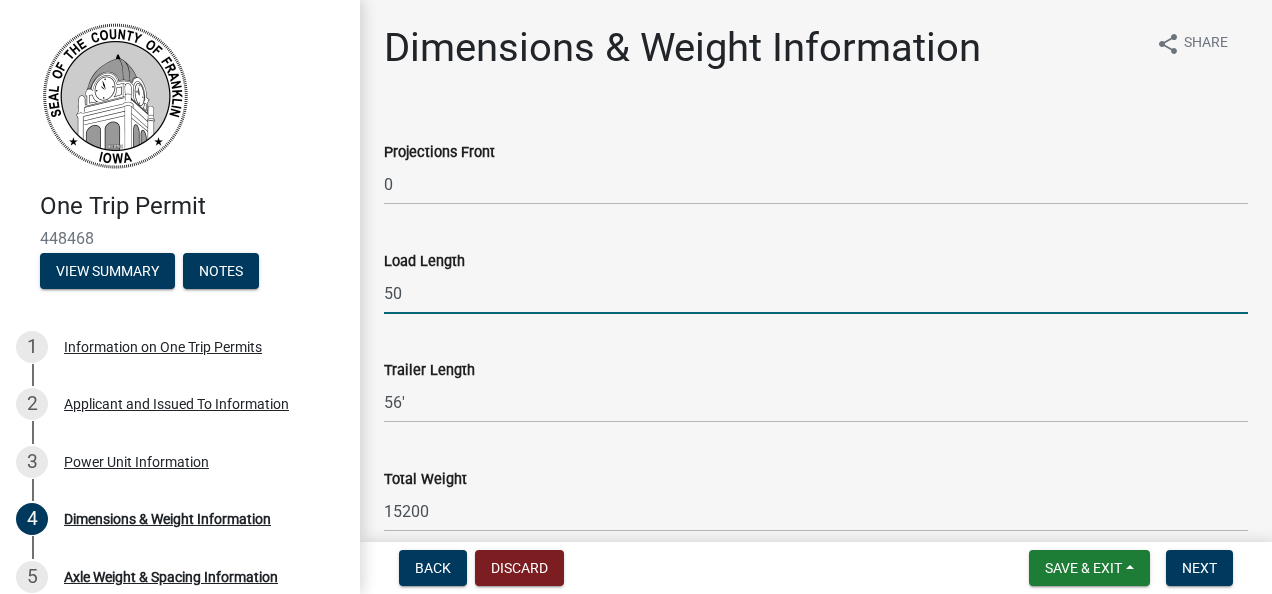 type on "14'6'" 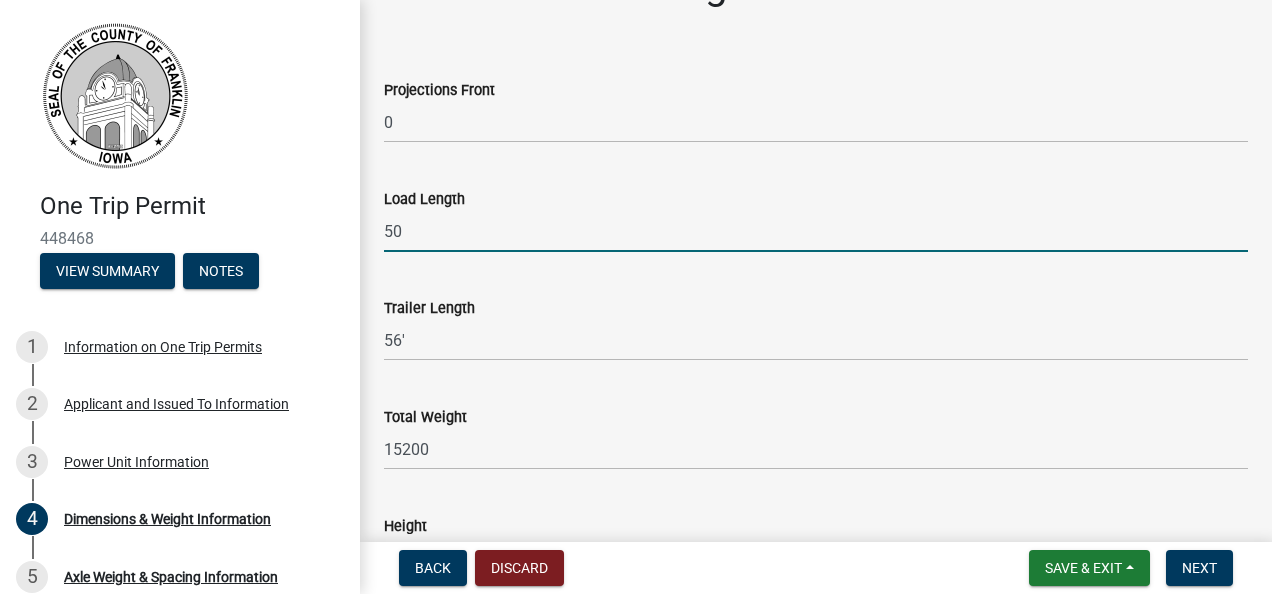 scroll, scrollTop: 113, scrollLeft: 0, axis: vertical 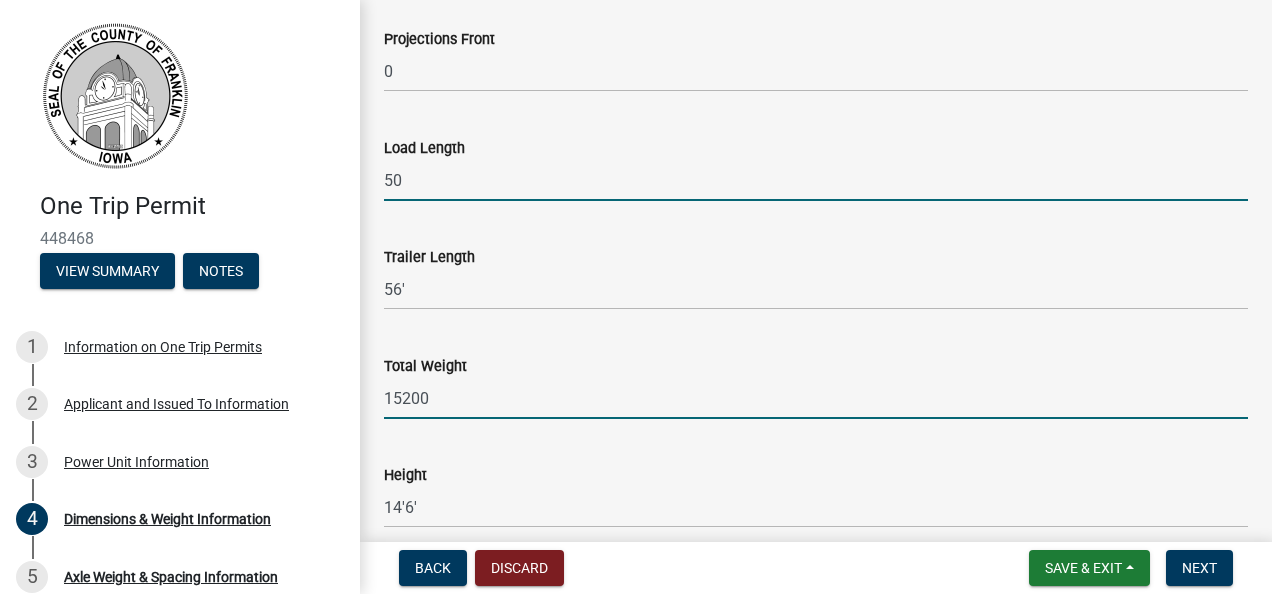 click on "15200" at bounding box center (816, 398) 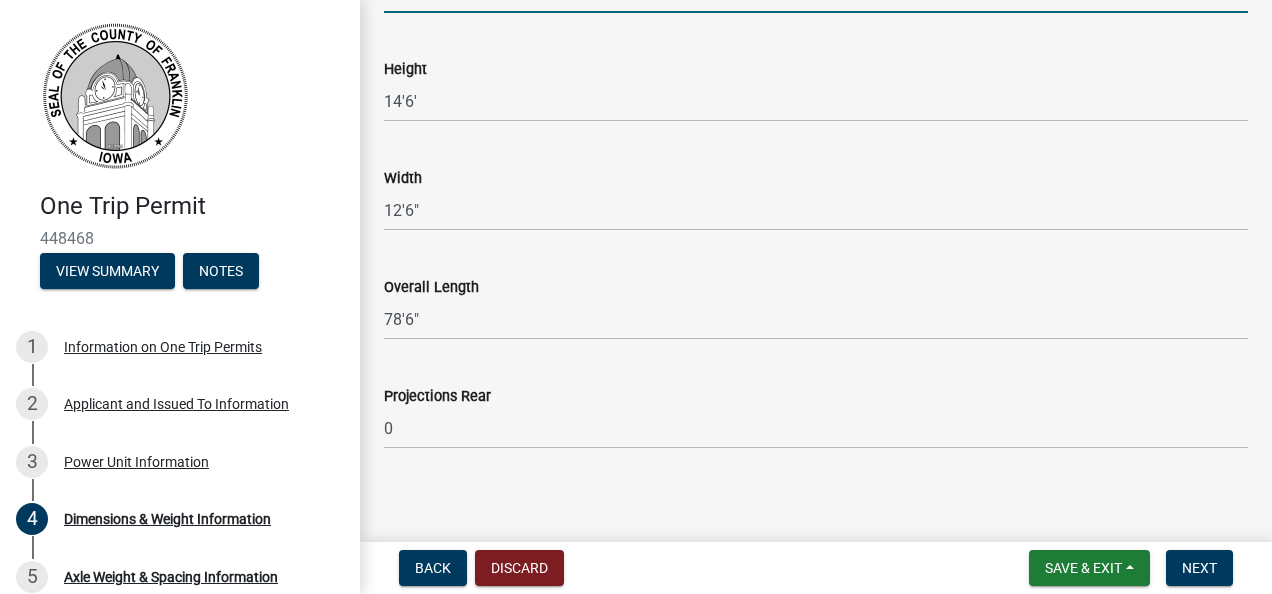 scroll, scrollTop: 528, scrollLeft: 0, axis: vertical 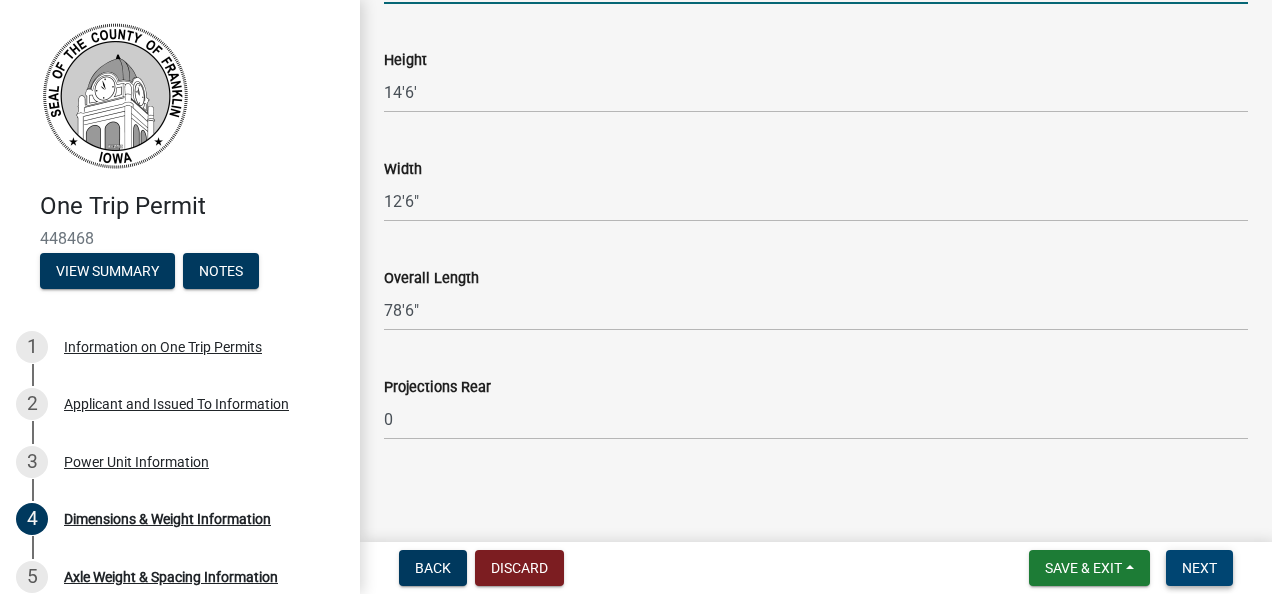 type on "152000" 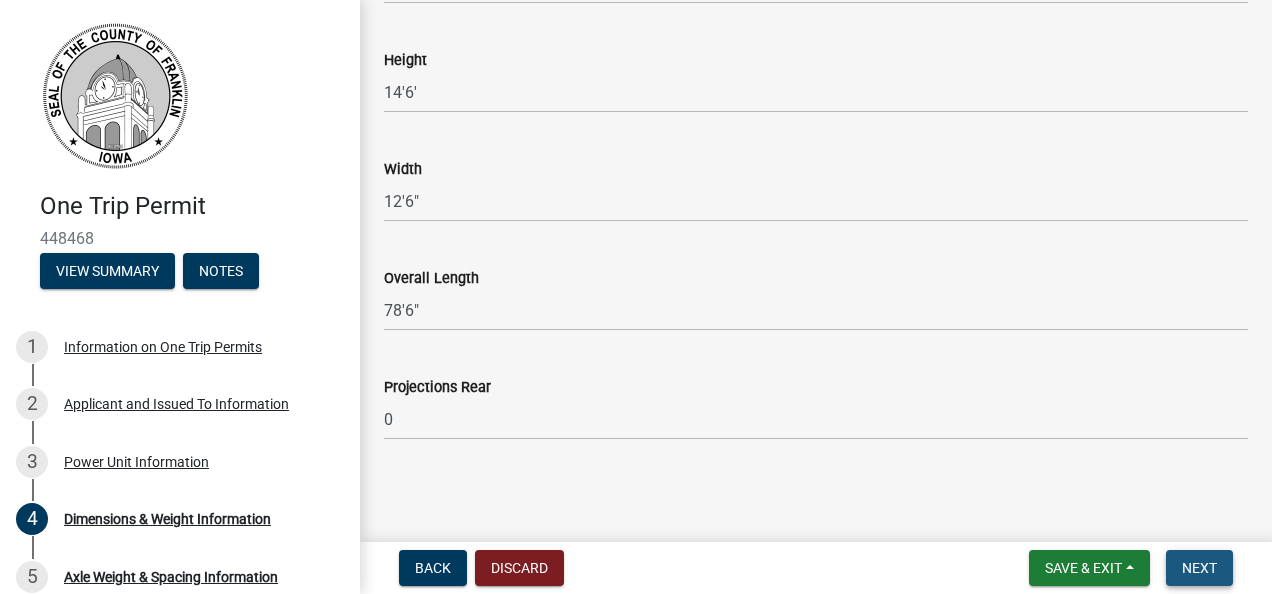 click on "Next" at bounding box center [1199, 568] 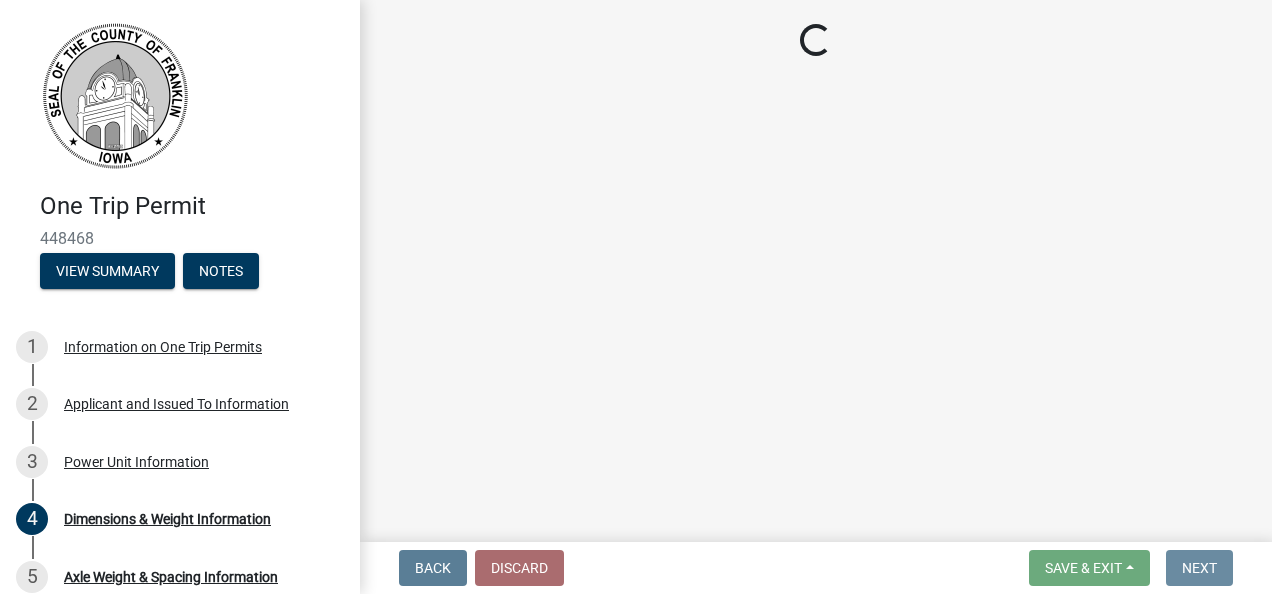 scroll, scrollTop: 0, scrollLeft: 0, axis: both 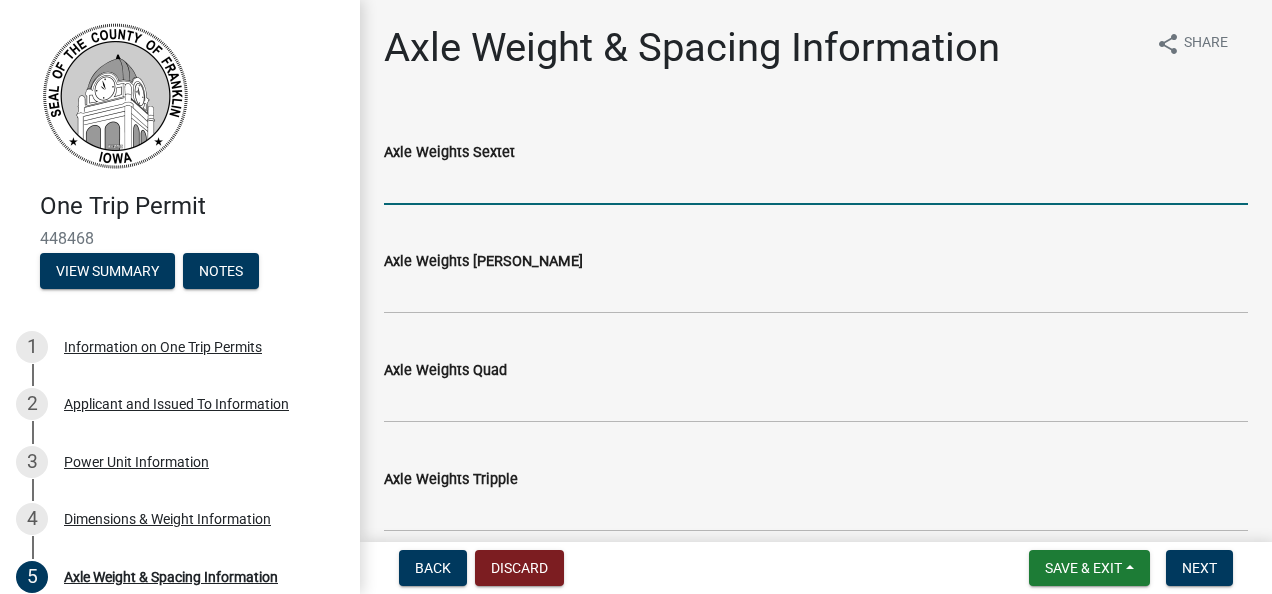 click on "Axle Weights Sextet" at bounding box center [816, 184] 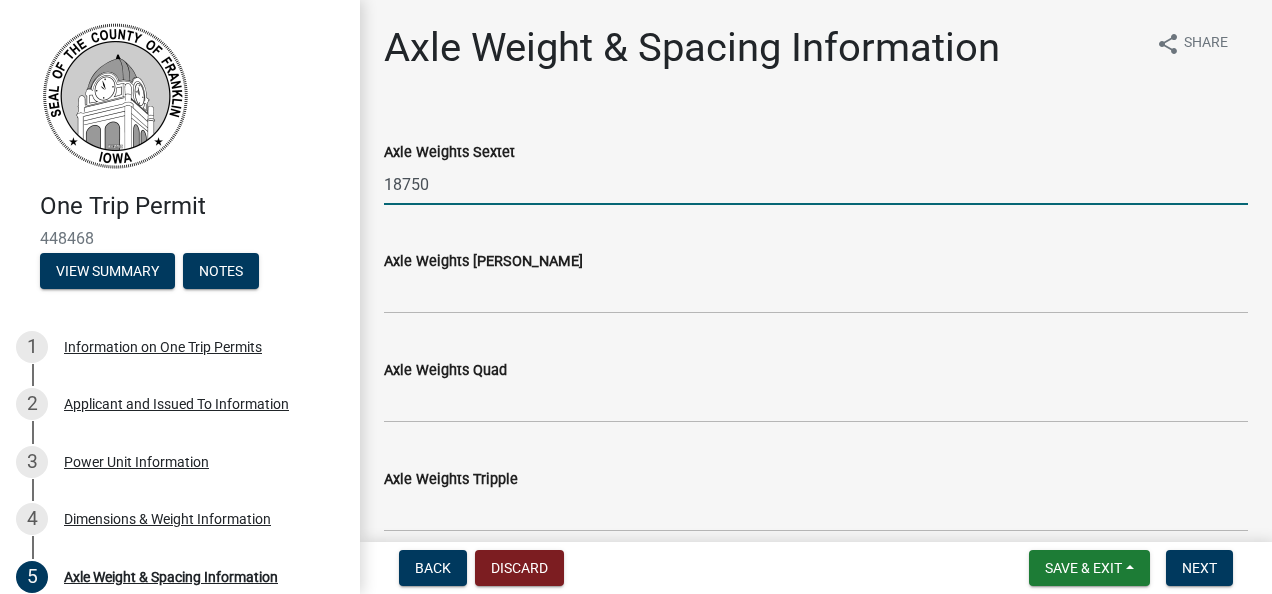 type on "18750" 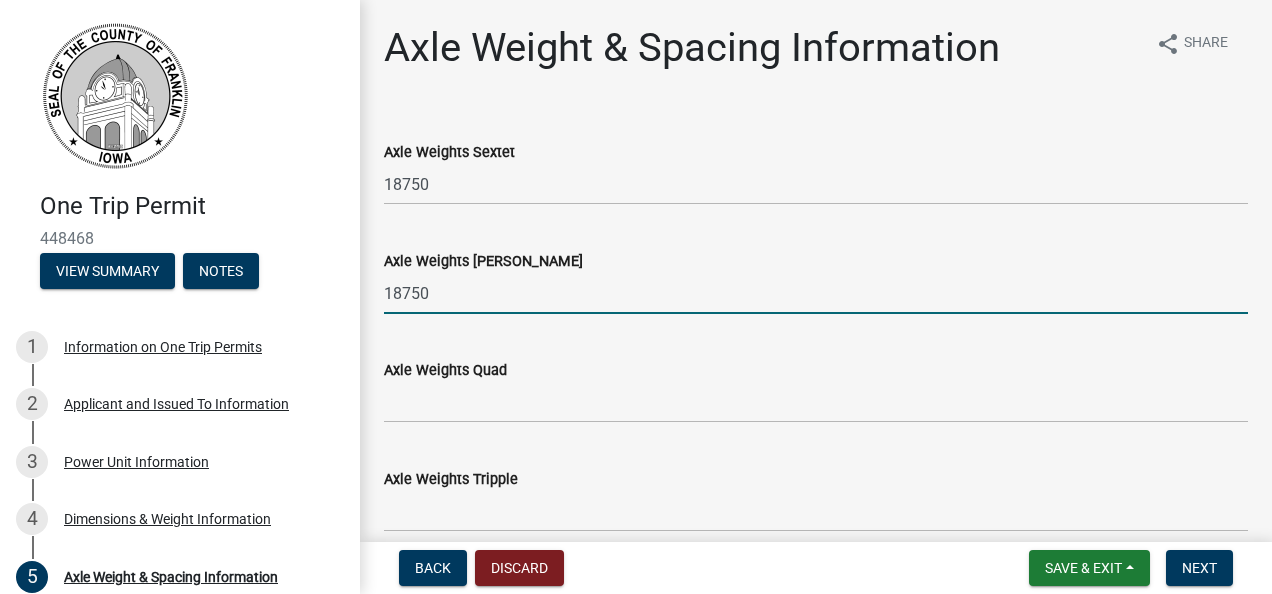 type on "18750" 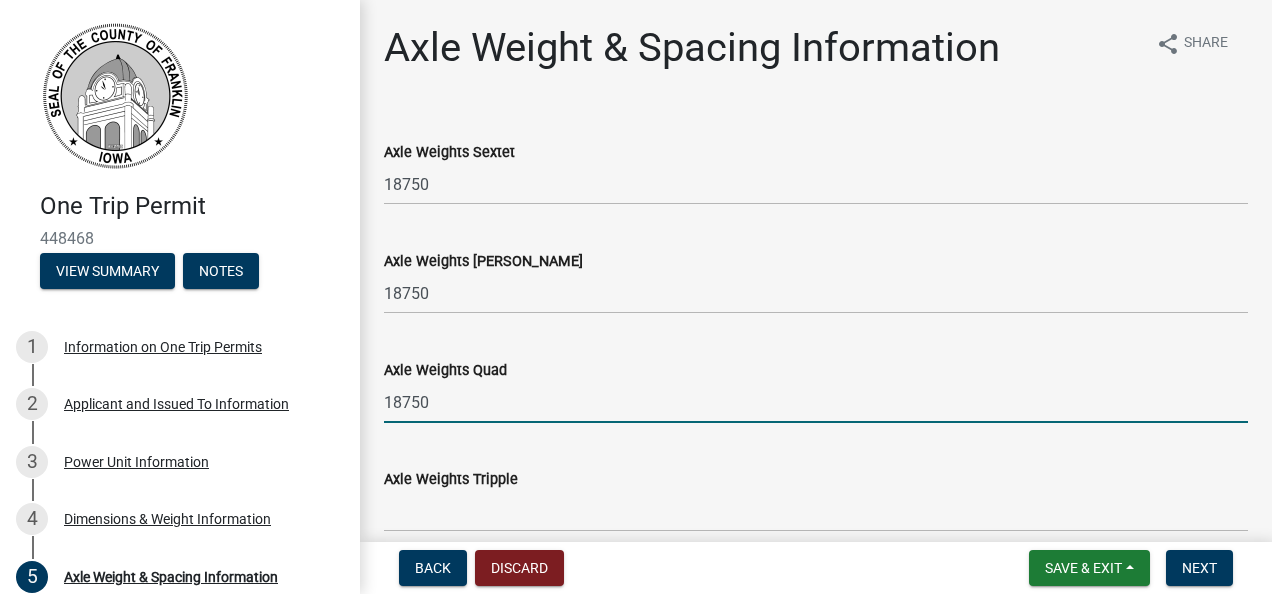 type on "18750" 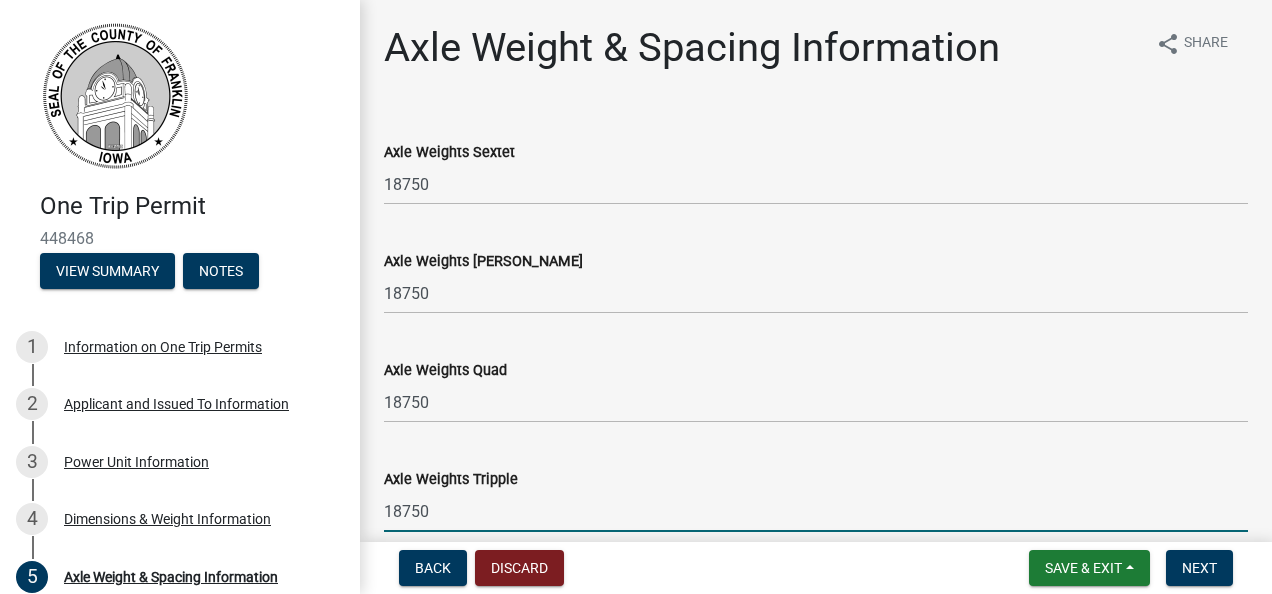 type on "18750" 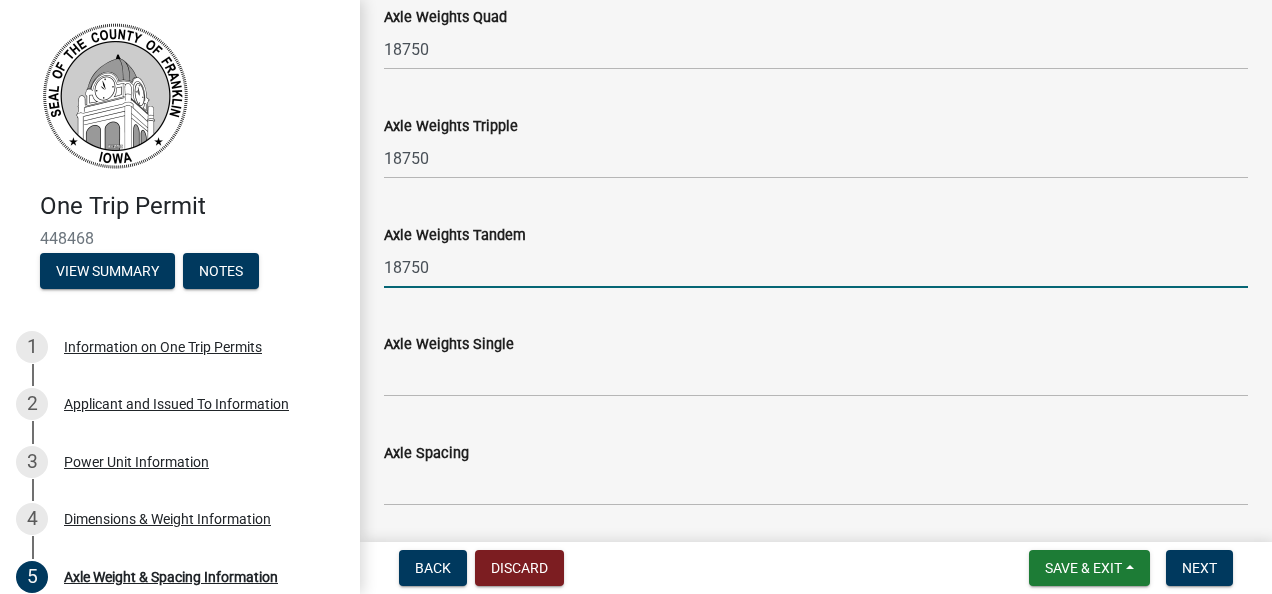 type on "18750" 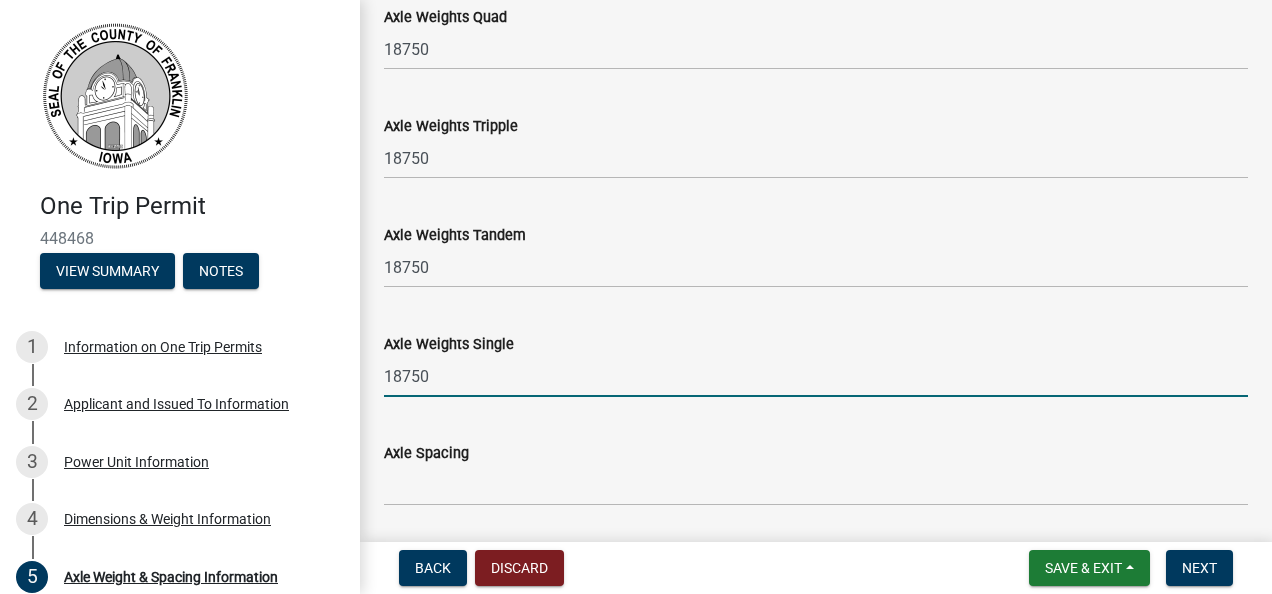 type on "18750" 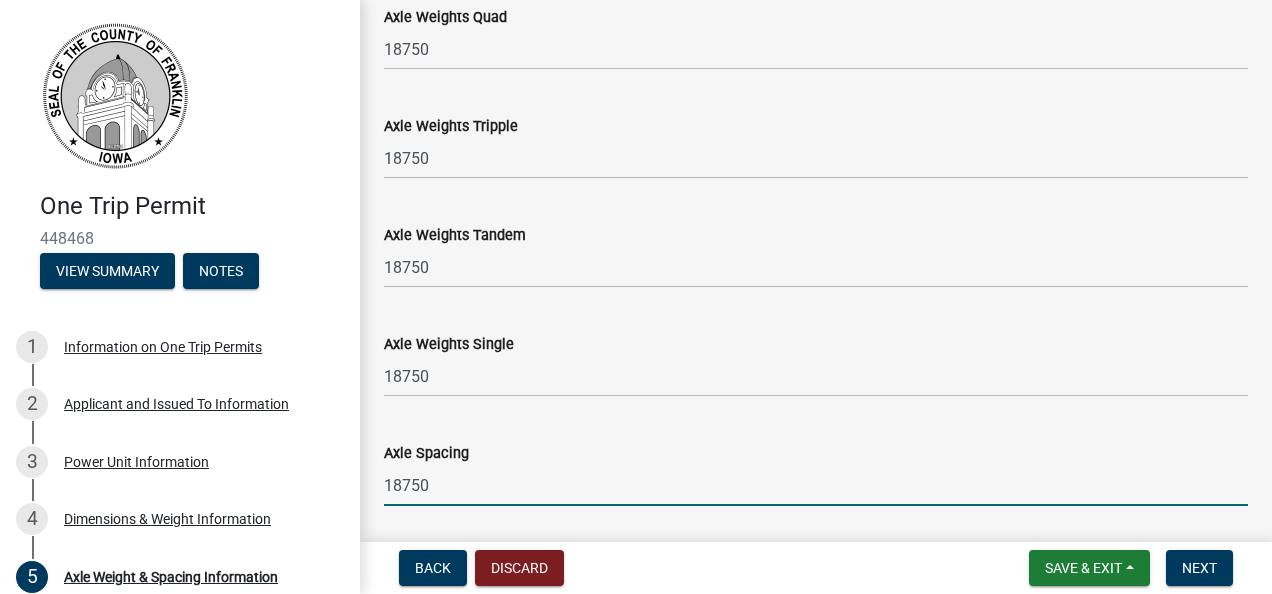 click on "18750" at bounding box center [816, 485] 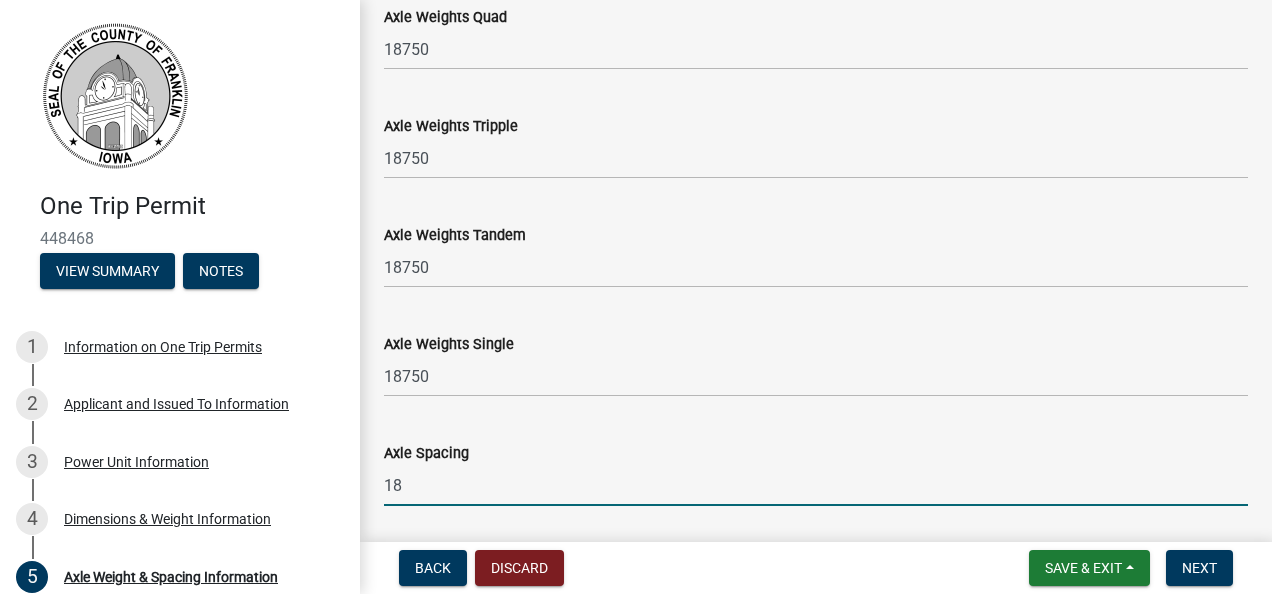 type on "1" 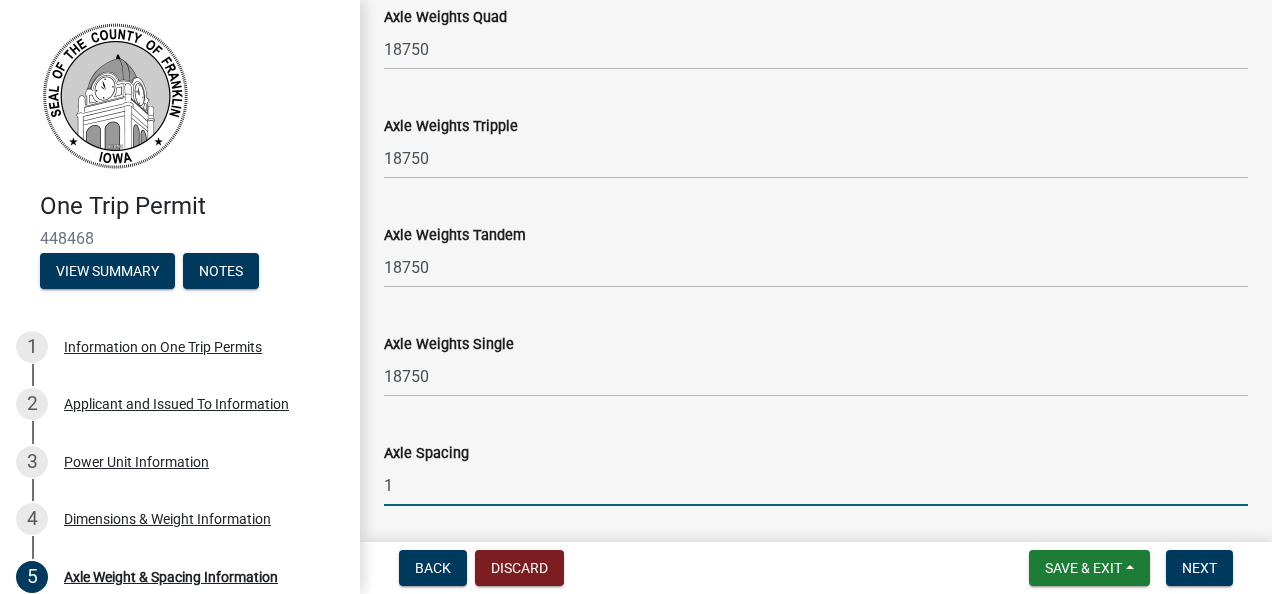 type on "15'5'',4'8'',4'6",36',4'1'',4'1'',4'1''" 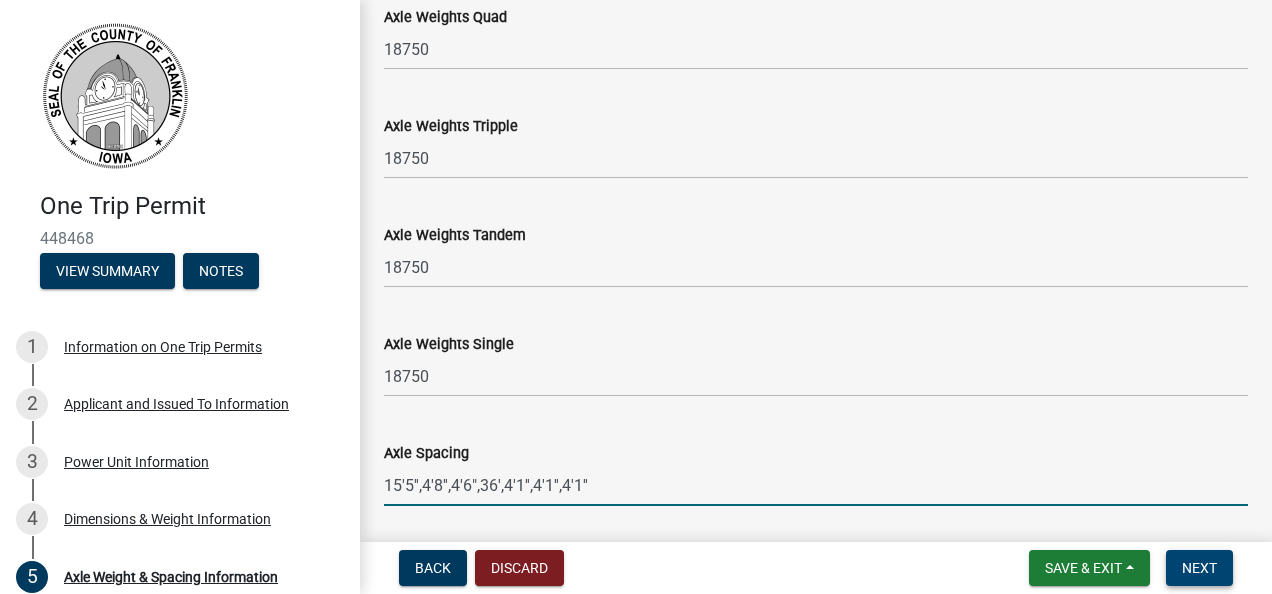 click on "Next" at bounding box center (1199, 568) 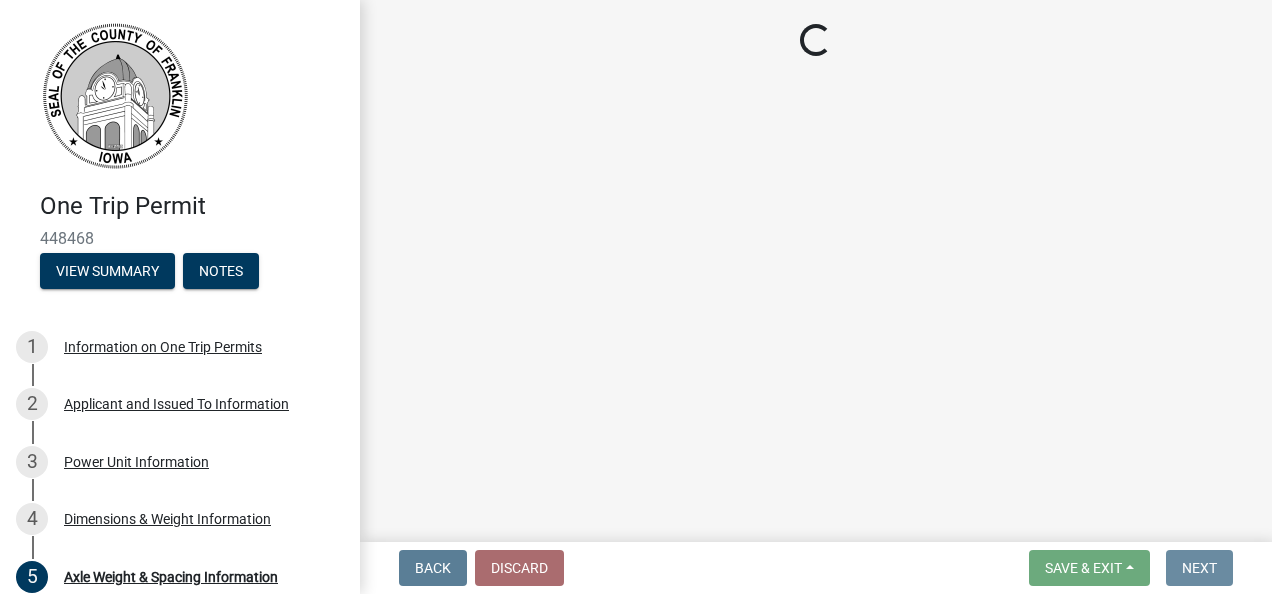 scroll, scrollTop: 0, scrollLeft: 0, axis: both 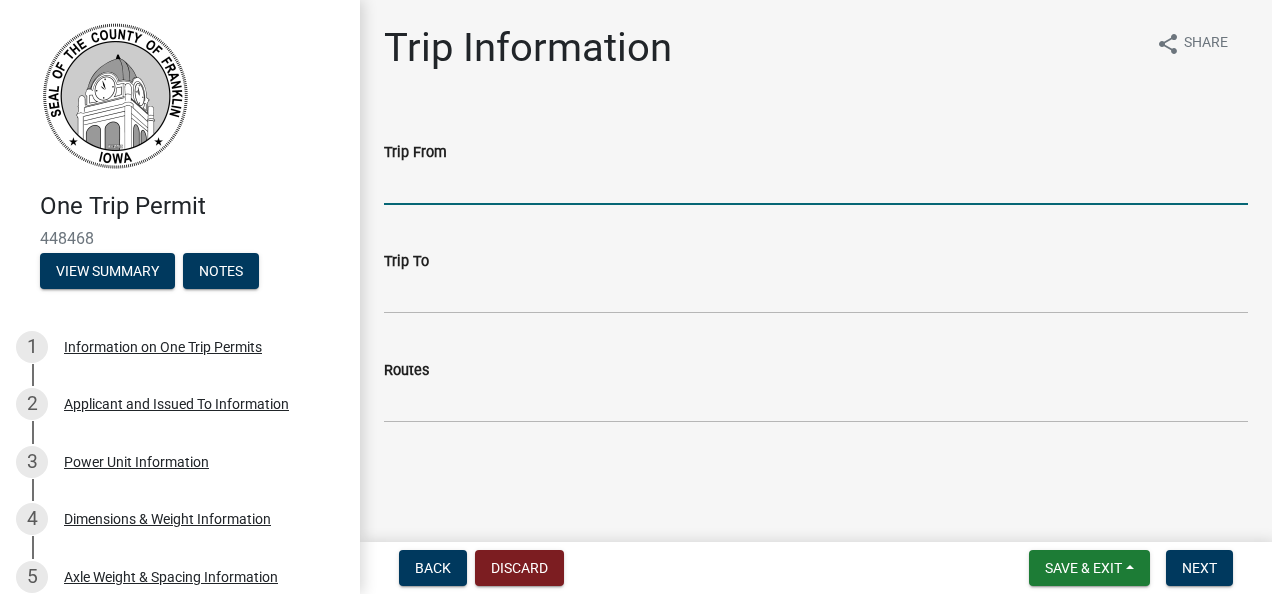 click on "Trip From" at bounding box center (816, 184) 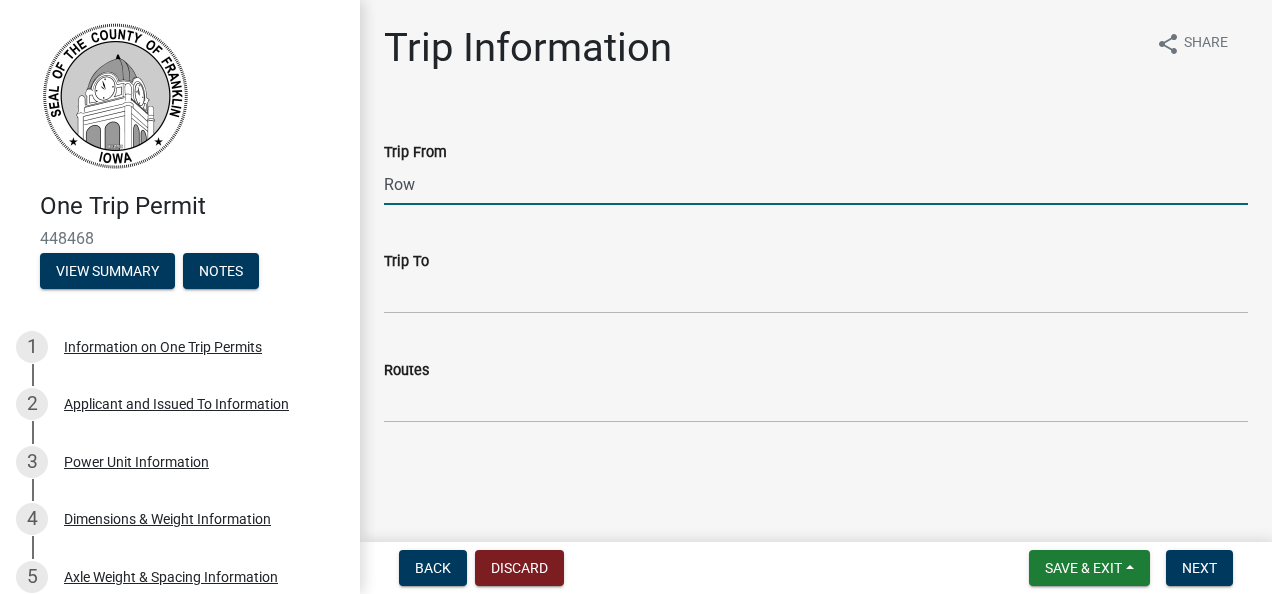 type on "Rowan, IA" 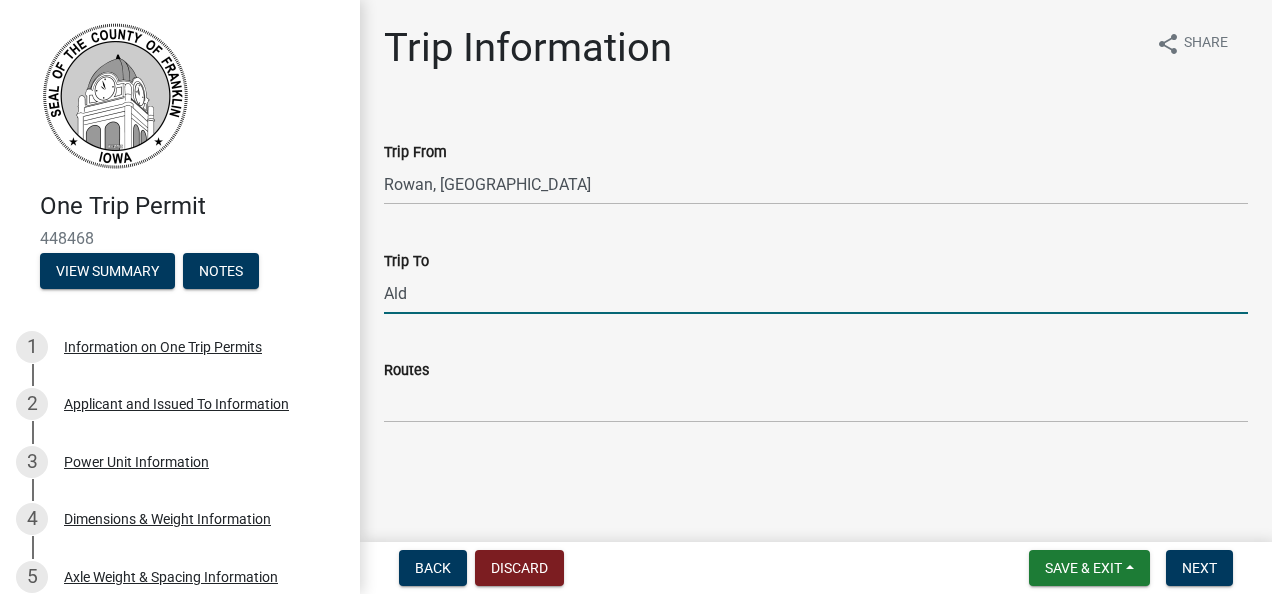 type on "Alden, IA" 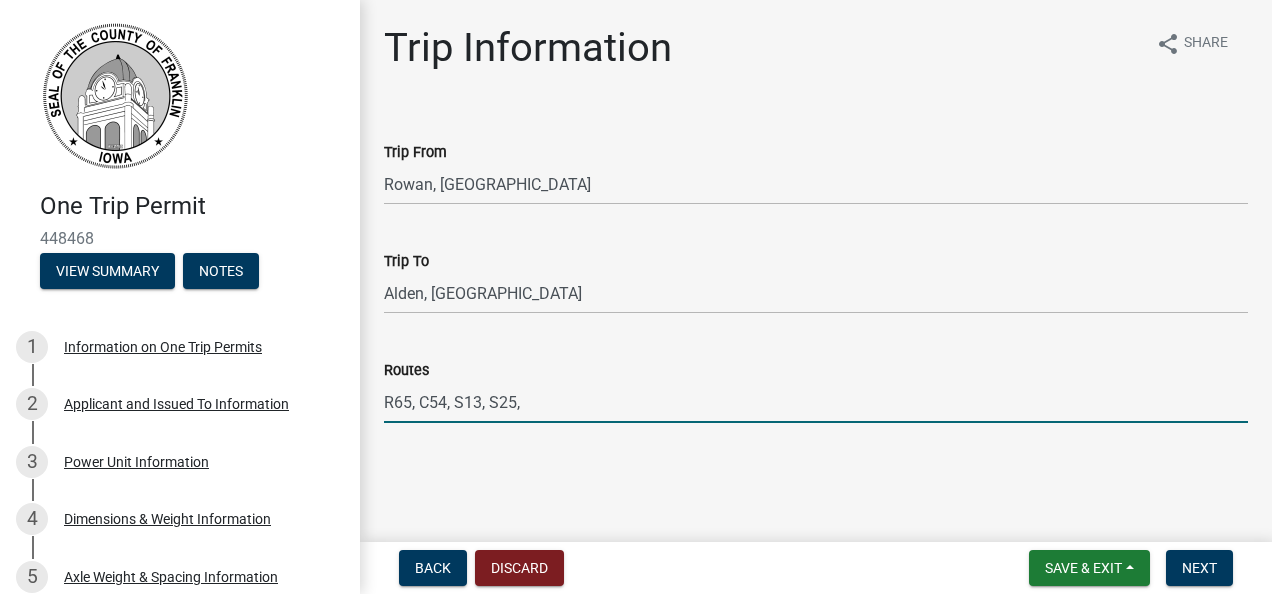 type on "R65, C54, S13, S25," 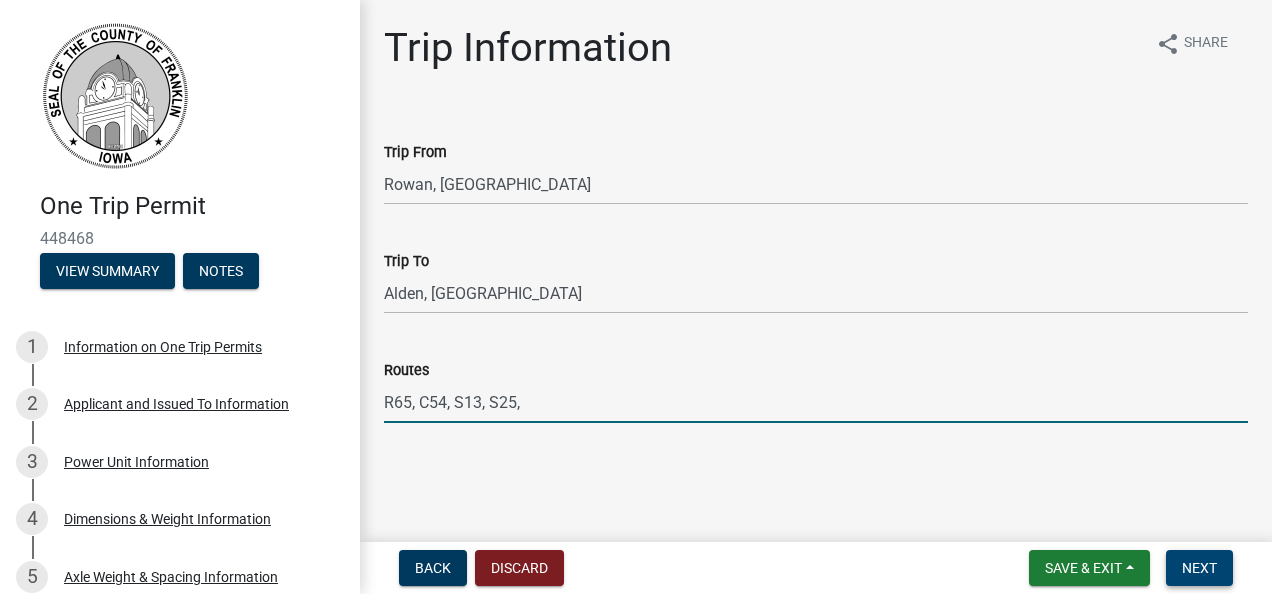 click on "Next" at bounding box center [1199, 568] 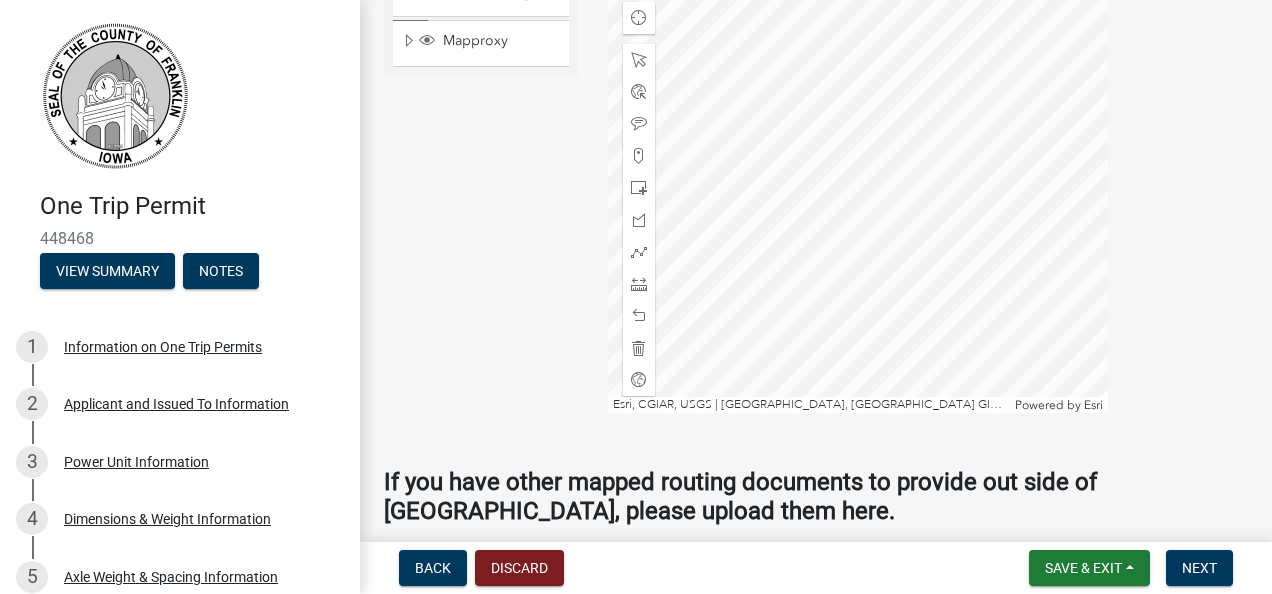 scroll, scrollTop: 658, scrollLeft: 0, axis: vertical 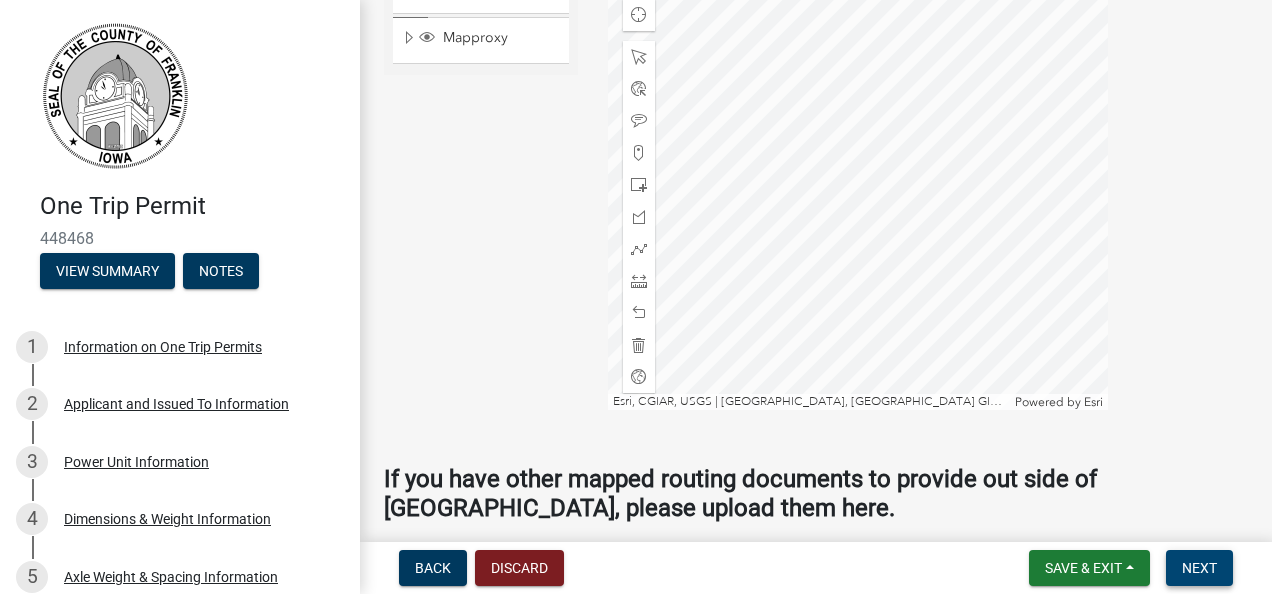 click on "Next" at bounding box center (1199, 568) 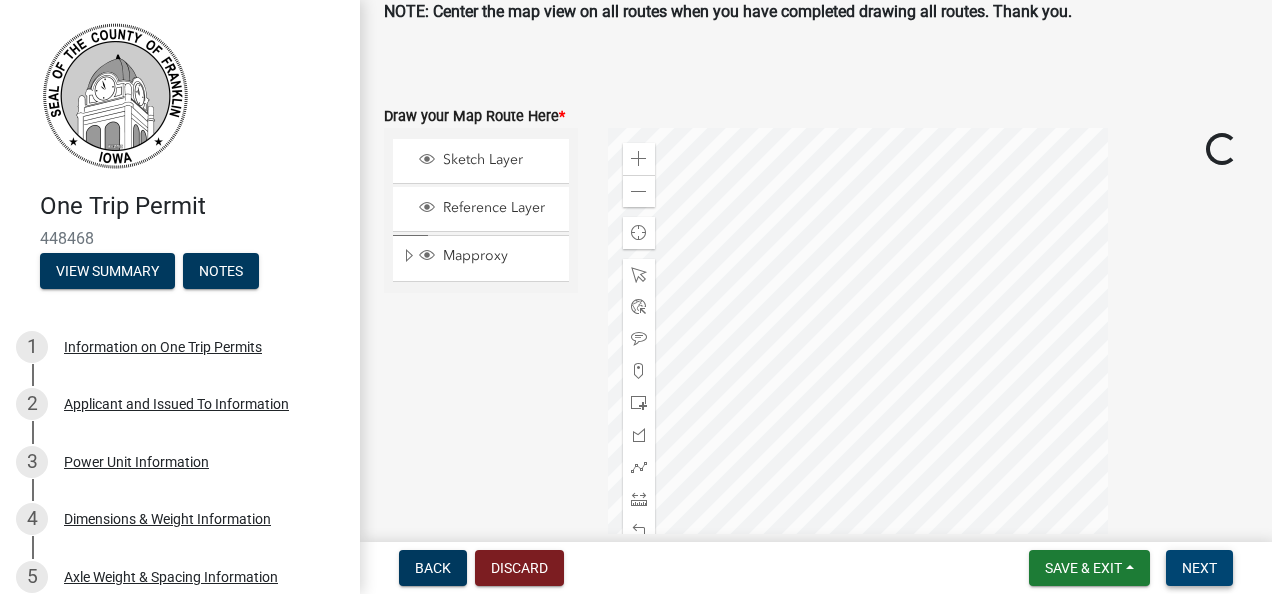 scroll, scrollTop: 432, scrollLeft: 0, axis: vertical 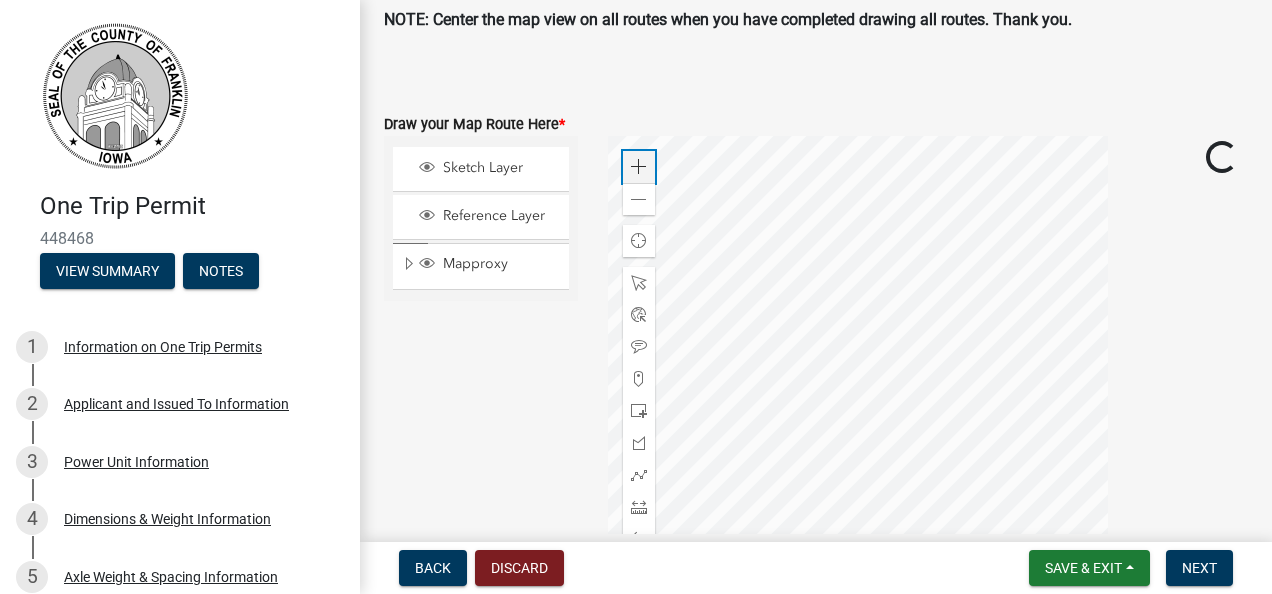 click 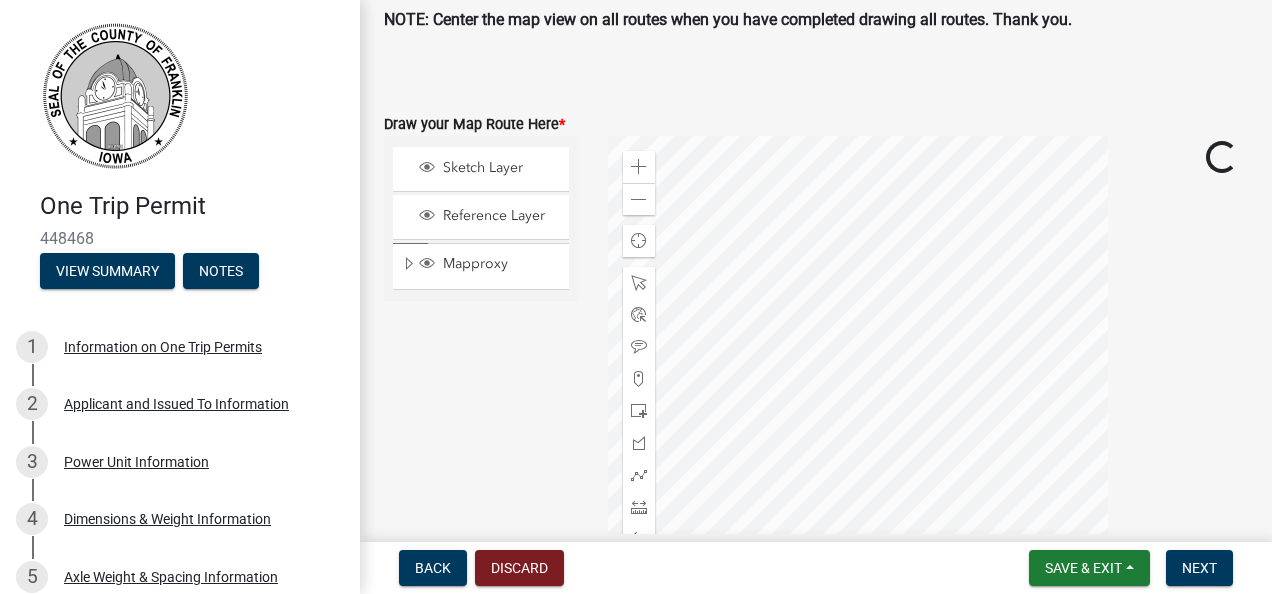 click 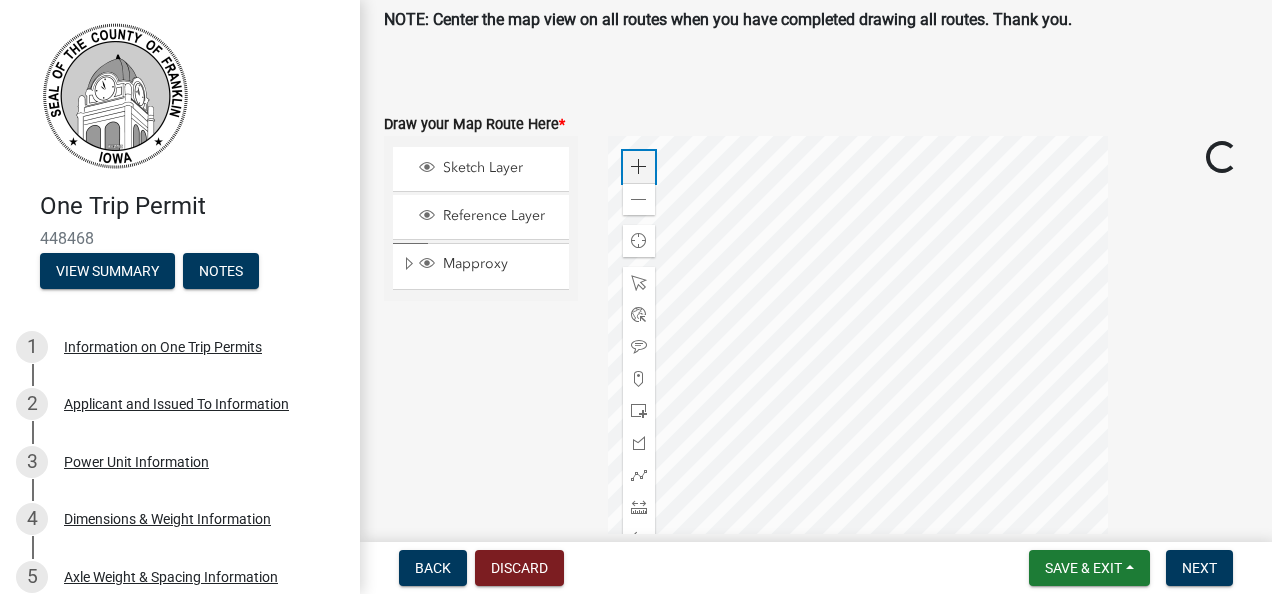 click 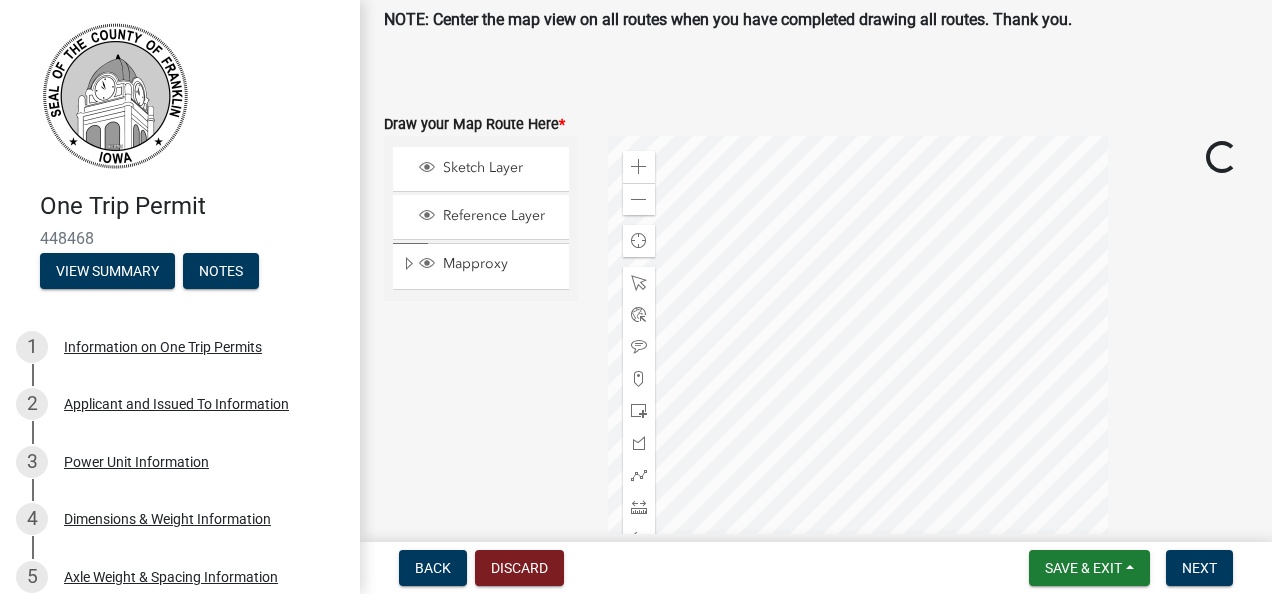 click 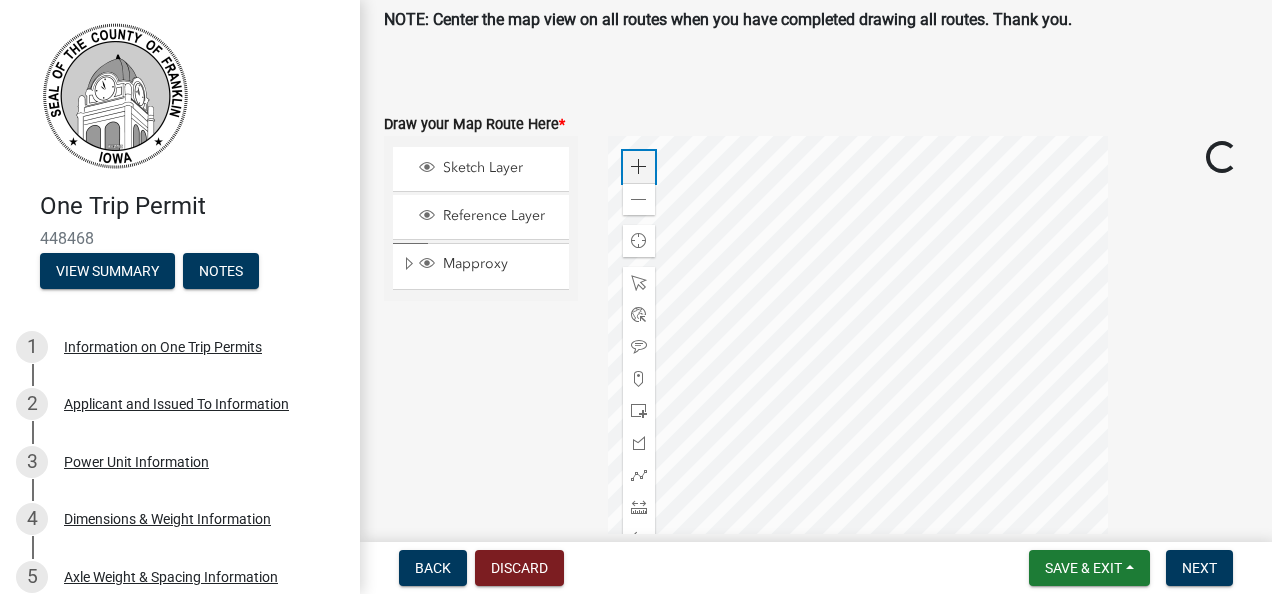 click 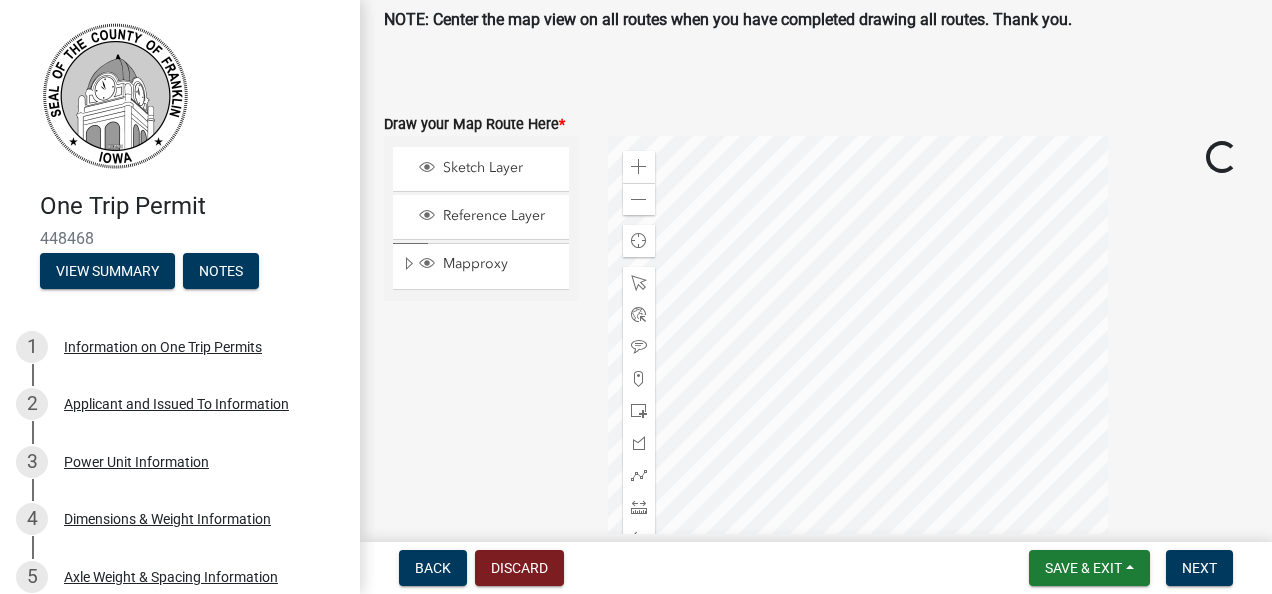 click 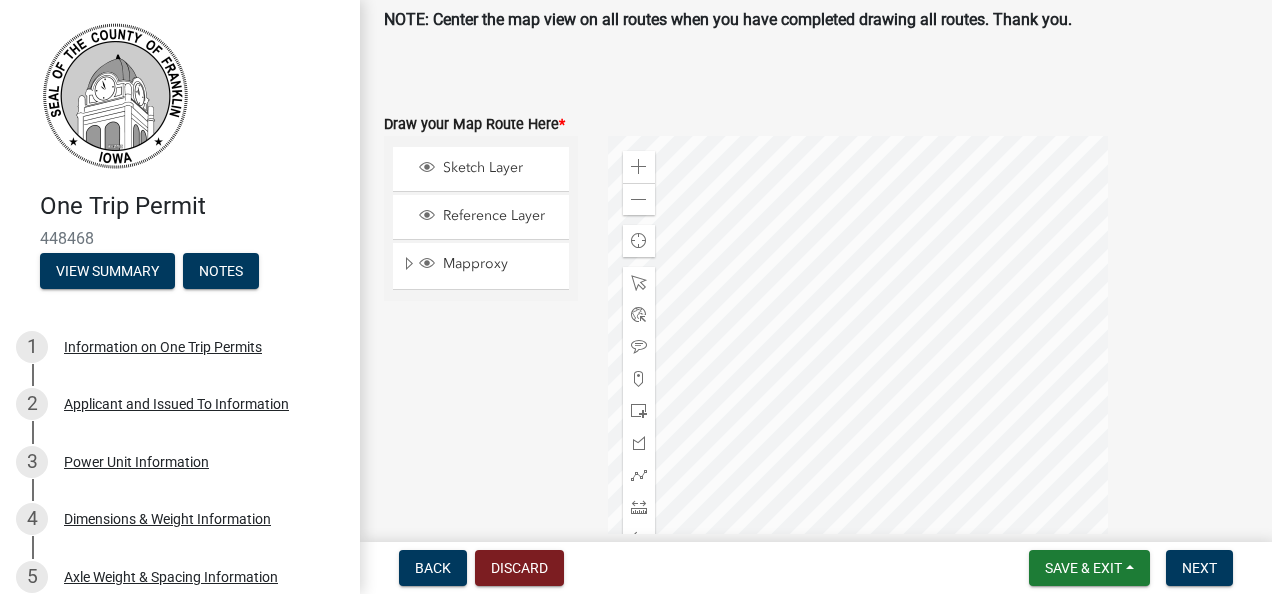 click 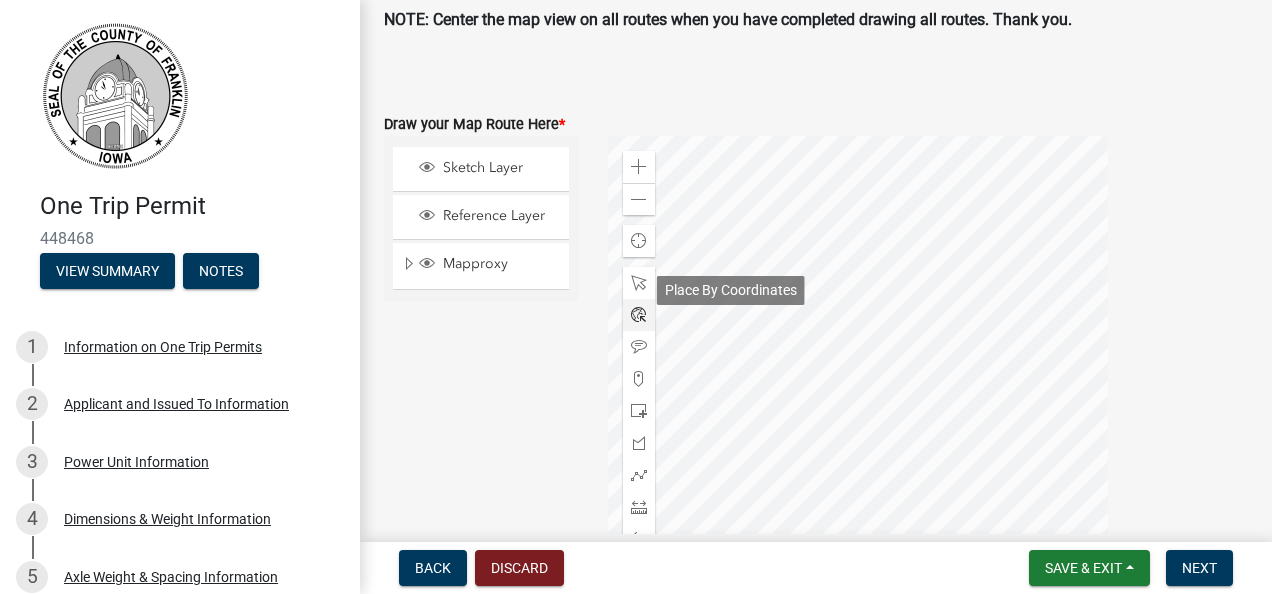click 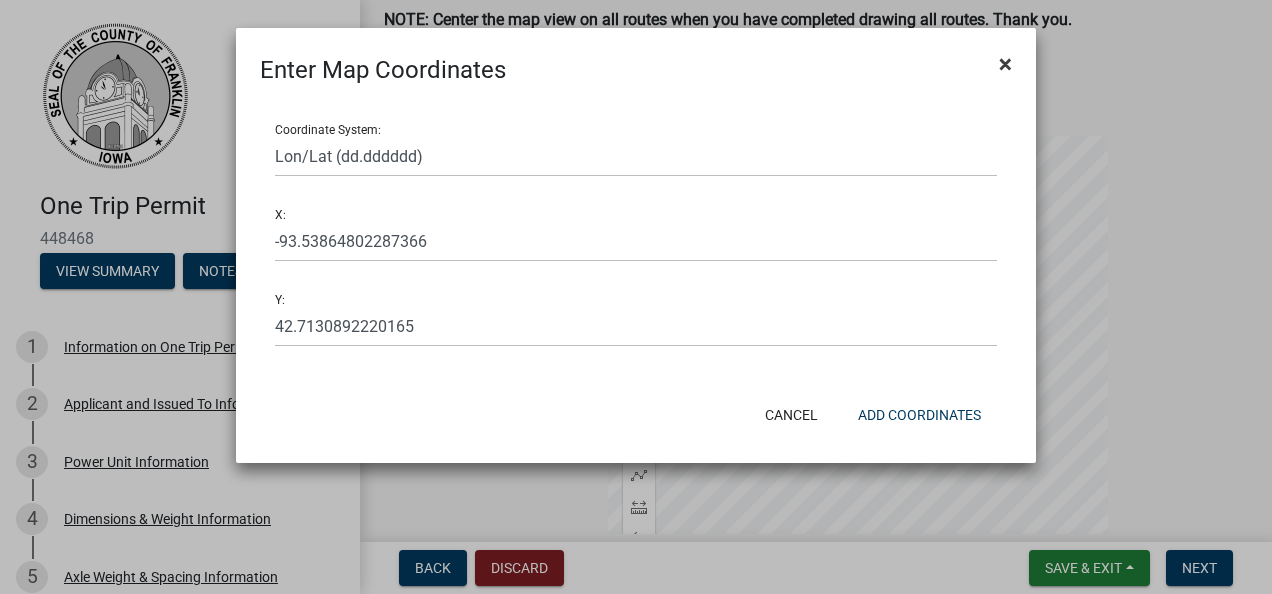 click on "×" 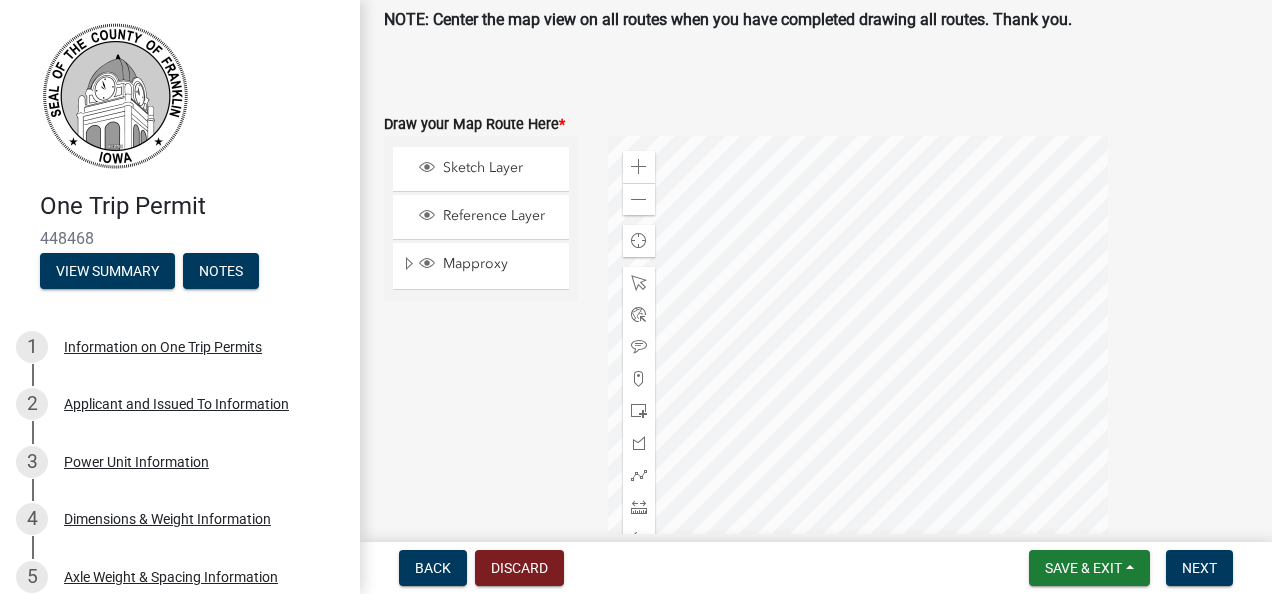click 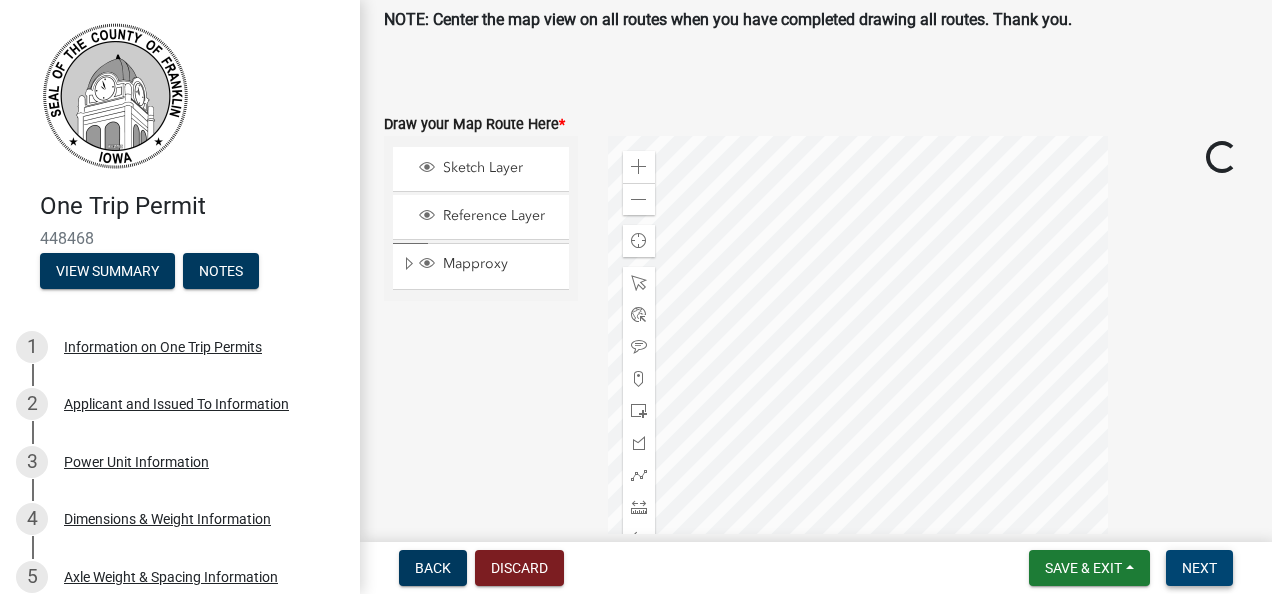 click on "Next" at bounding box center (1199, 568) 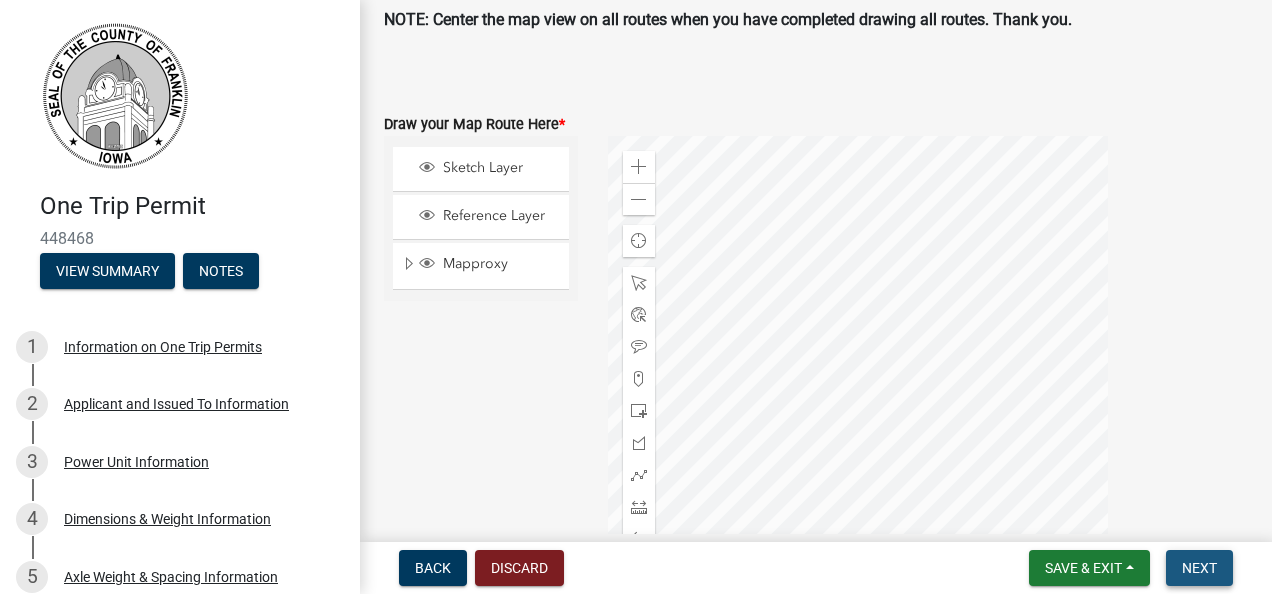 click on "Next" at bounding box center [1199, 568] 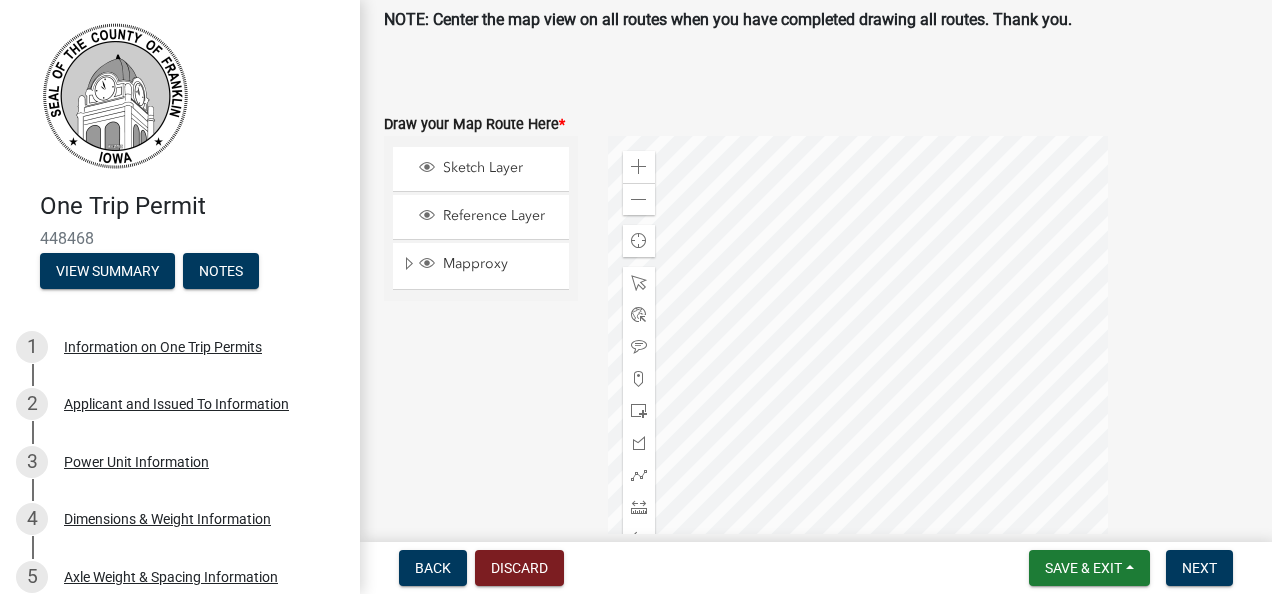 click 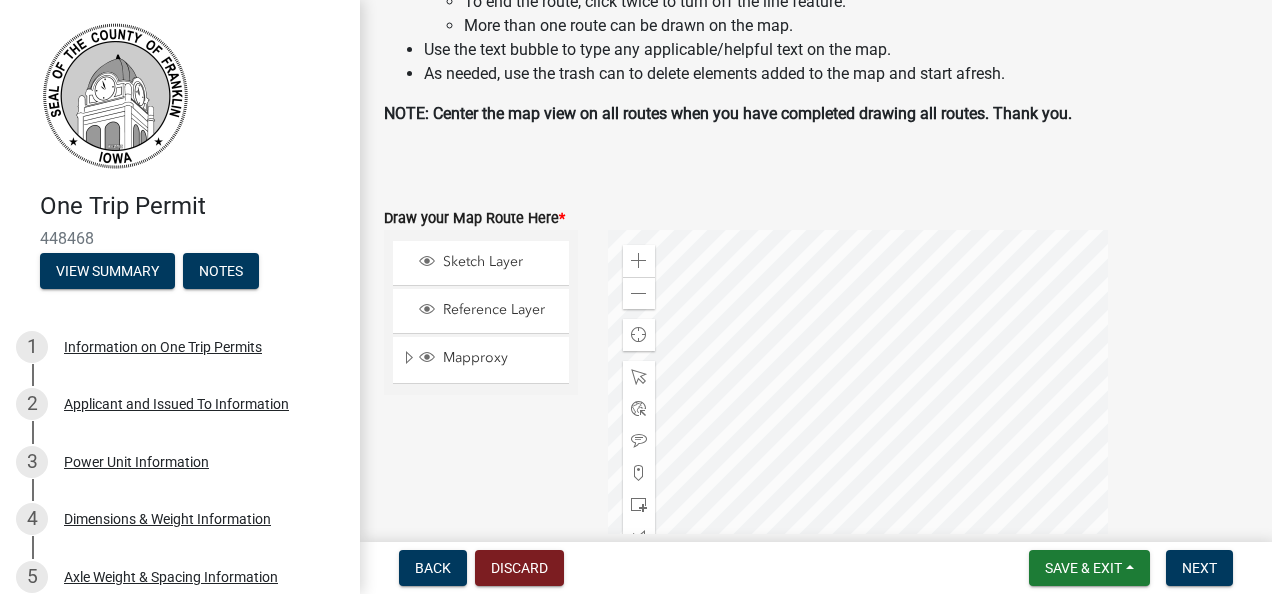 scroll, scrollTop: 324, scrollLeft: 0, axis: vertical 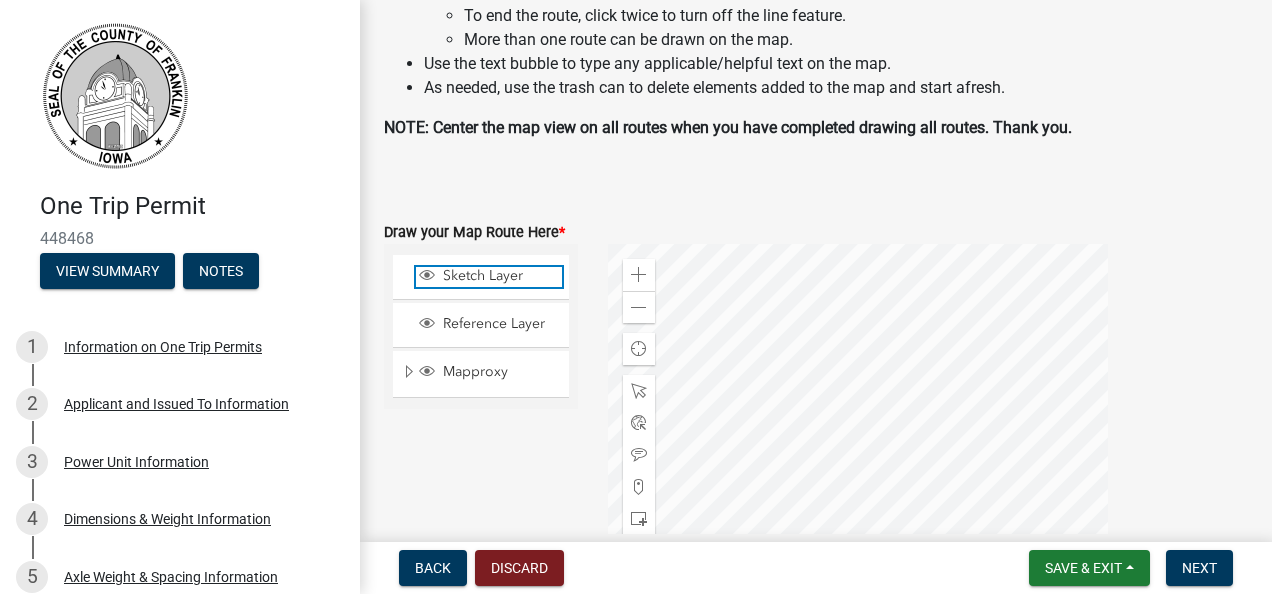 click on "Sketch Layer" at bounding box center [500, 276] 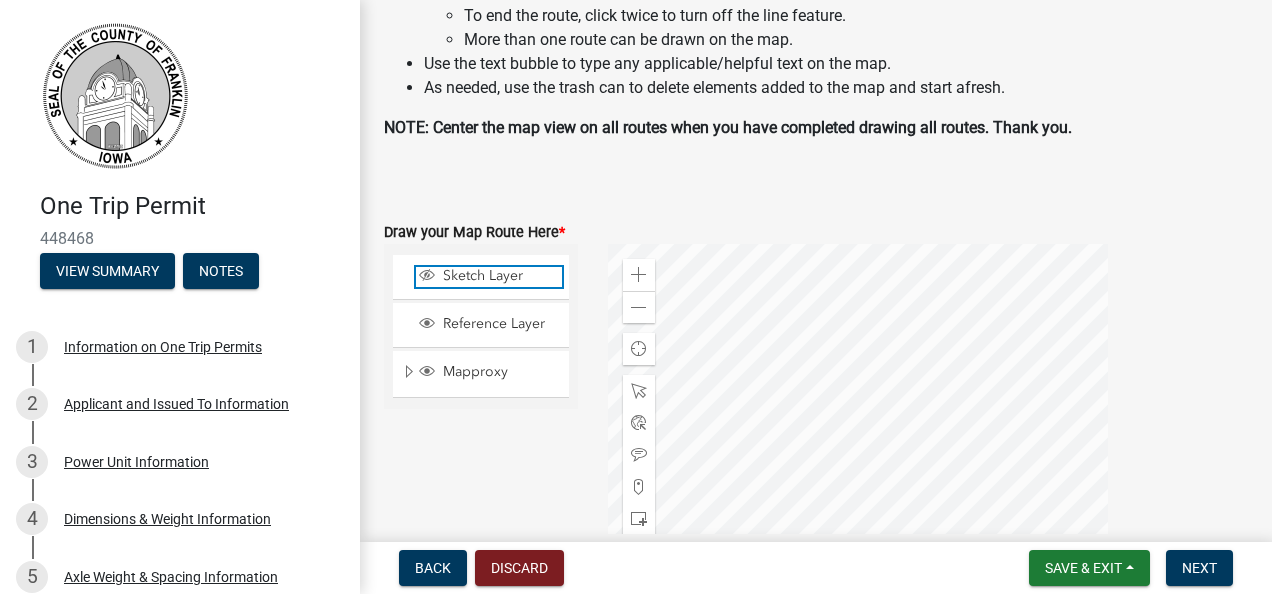 click on "Sketch Layer" at bounding box center (500, 276) 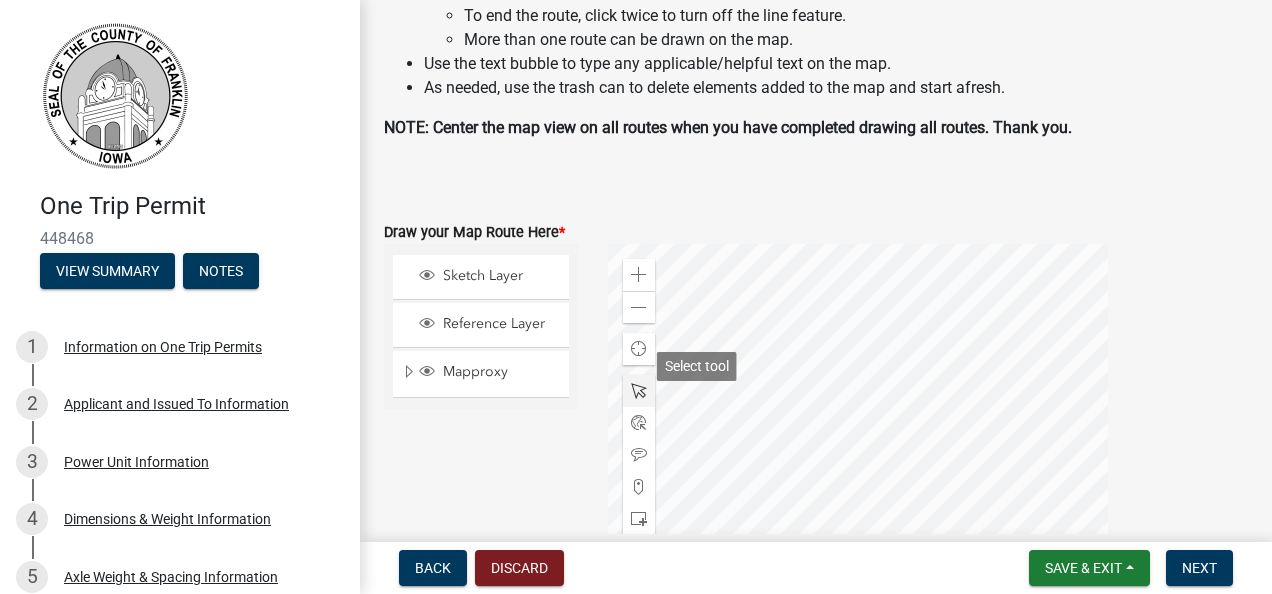 click 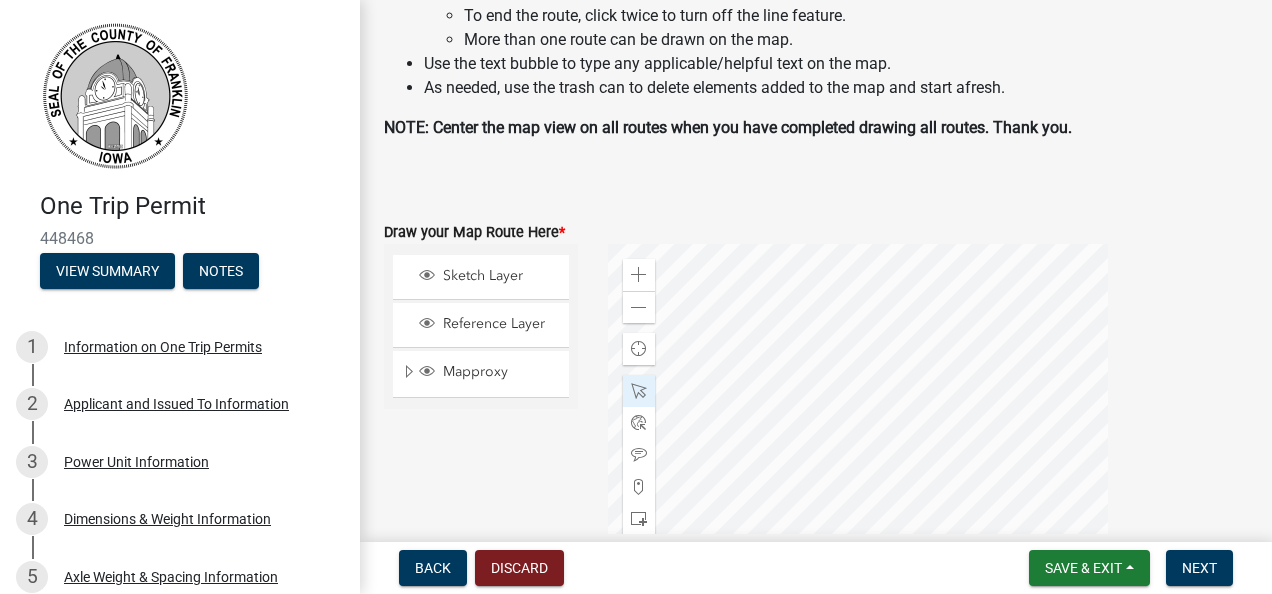 click 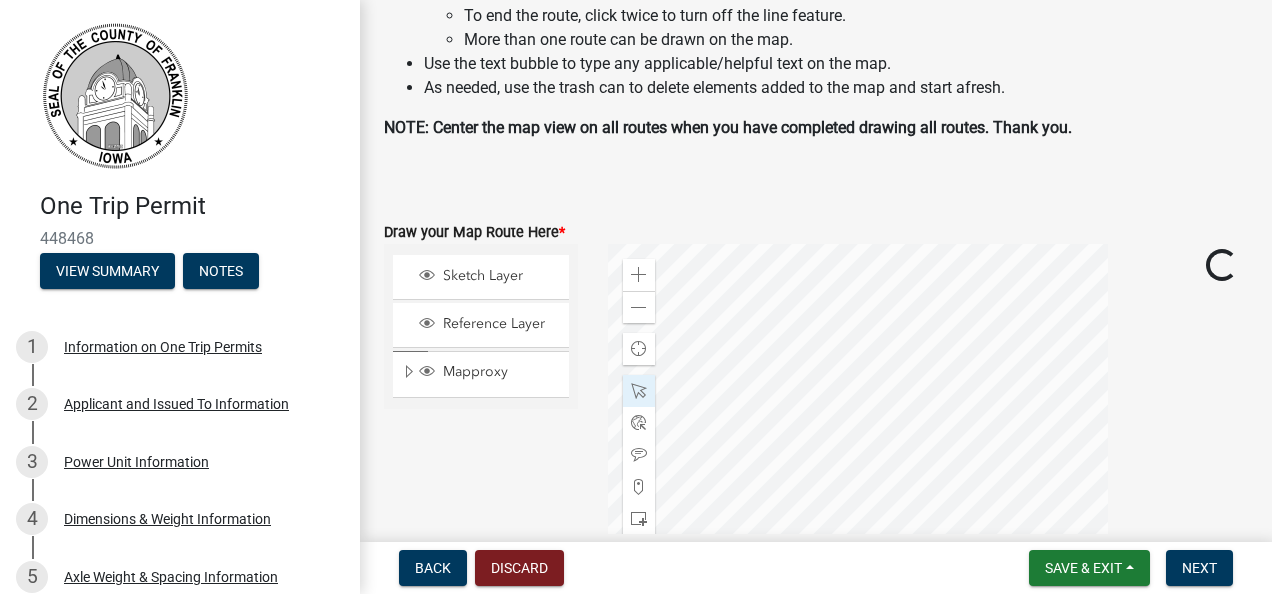 click 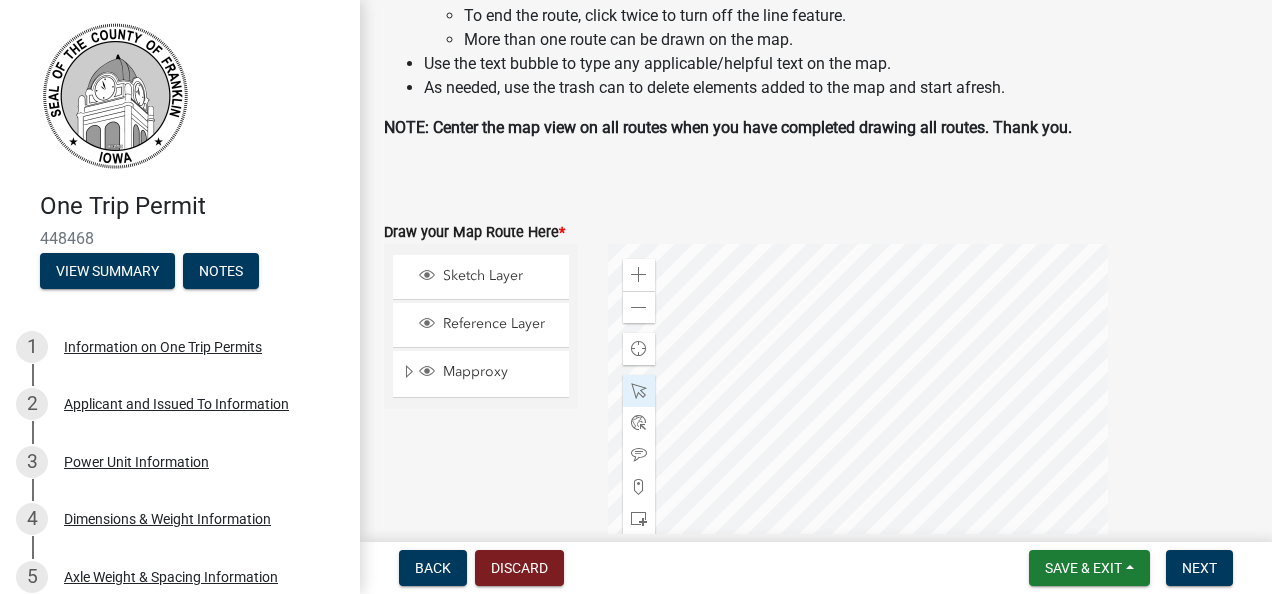 click 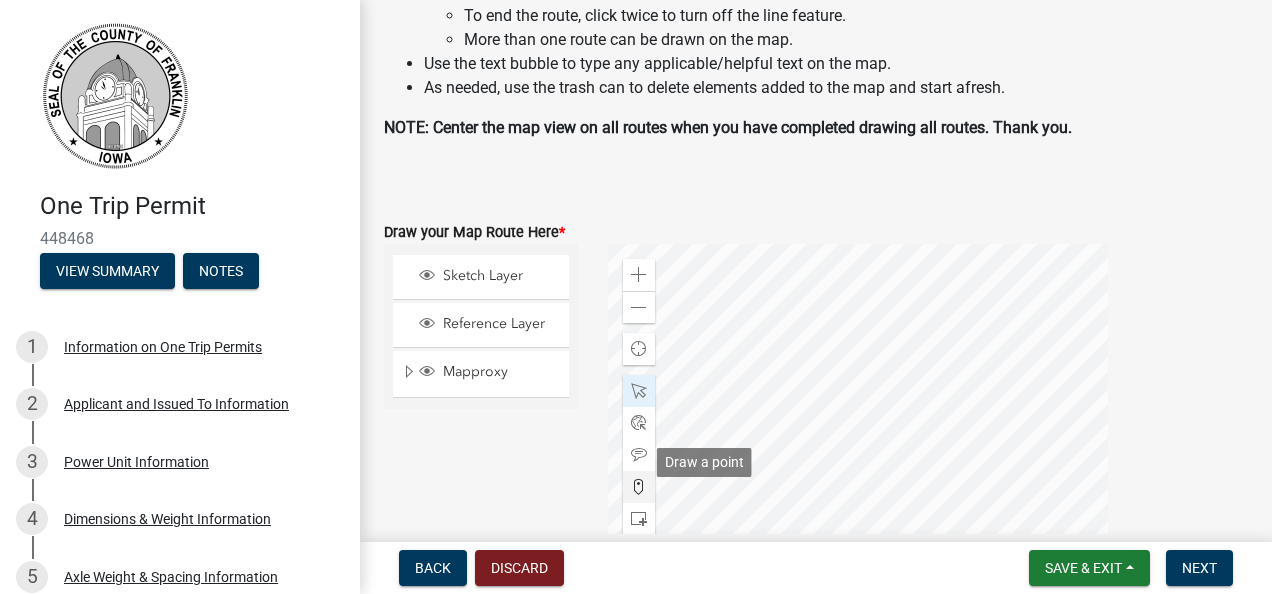click 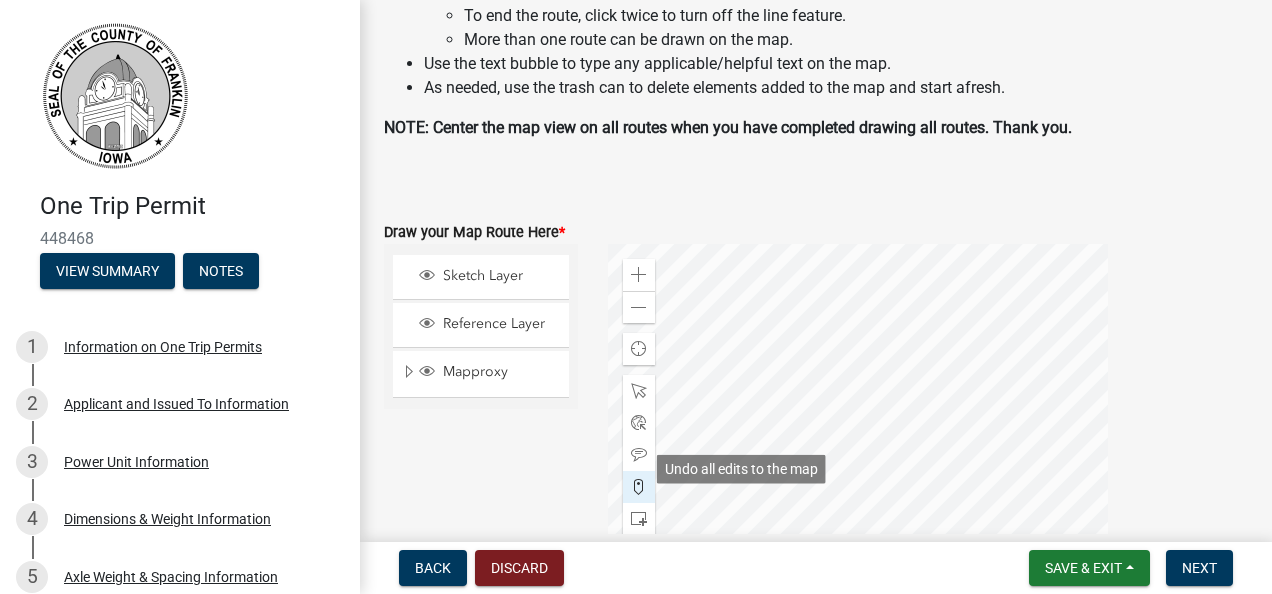 scroll, scrollTop: 510, scrollLeft: 0, axis: vertical 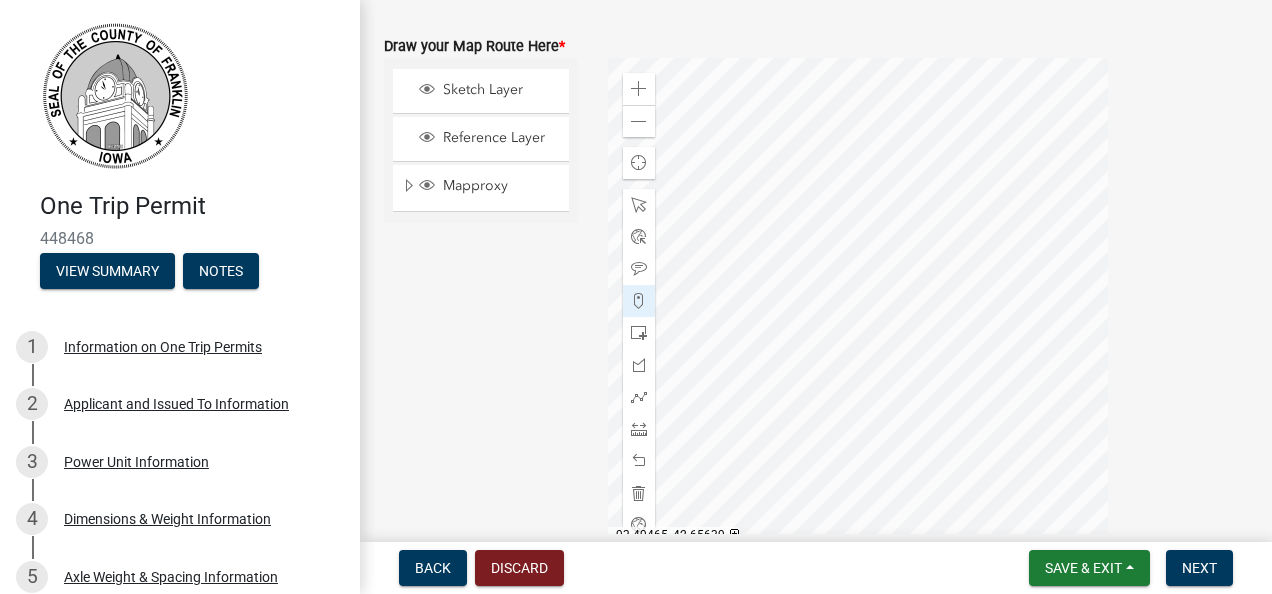 click 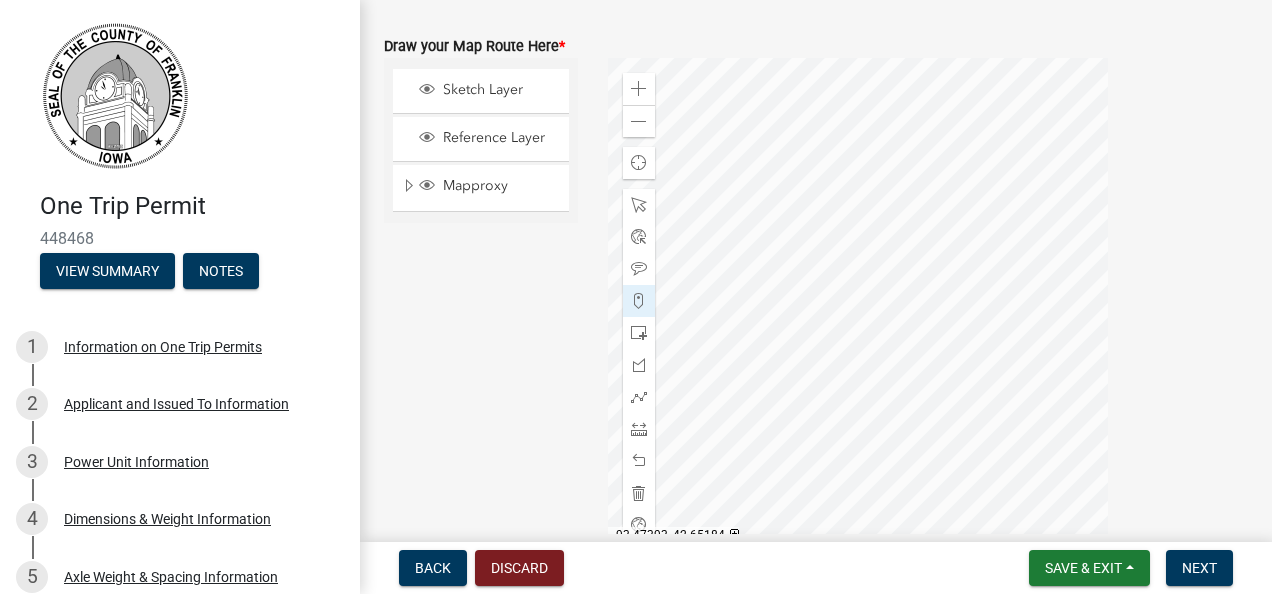 click 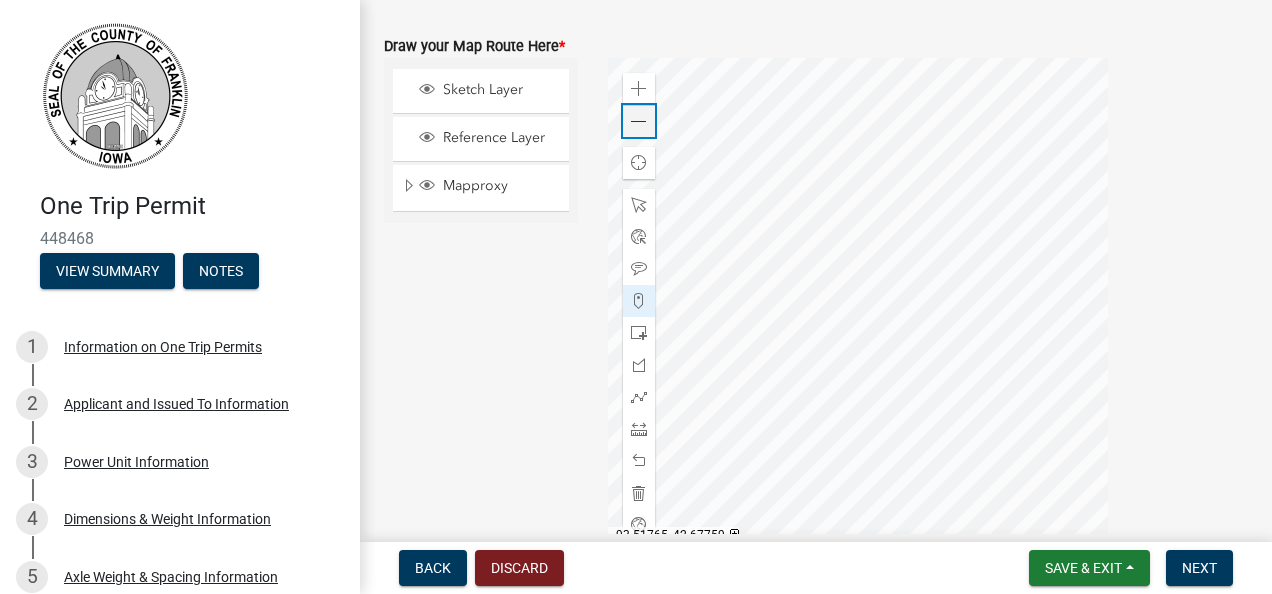 click on "Zoom out" 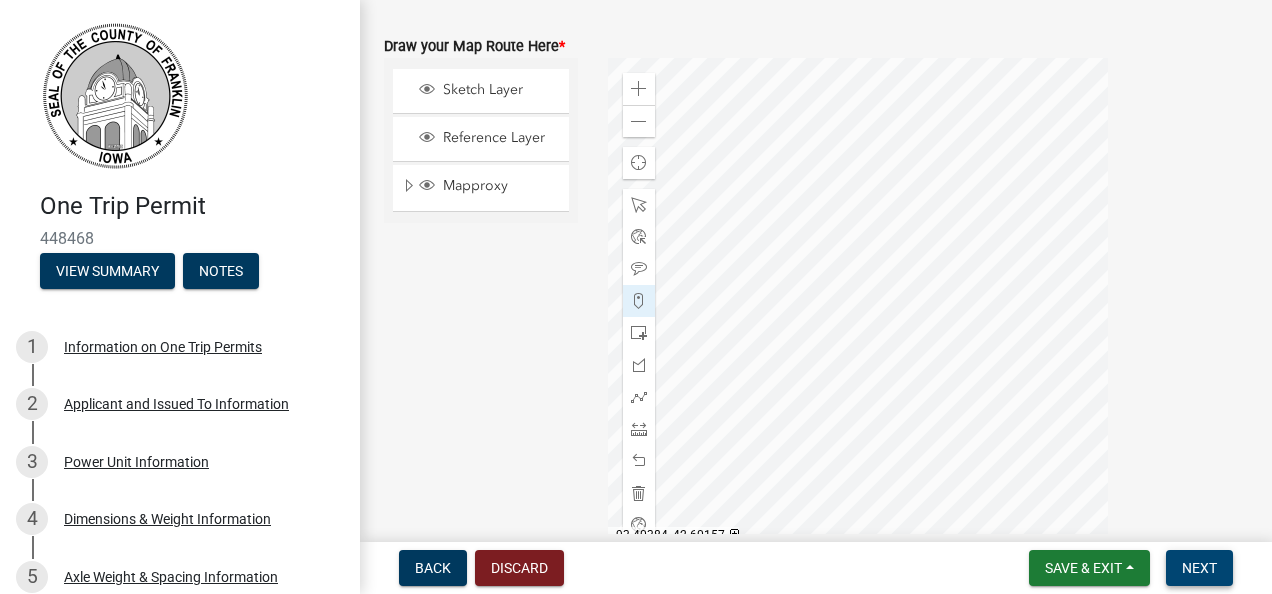 click on "Next" at bounding box center (1199, 568) 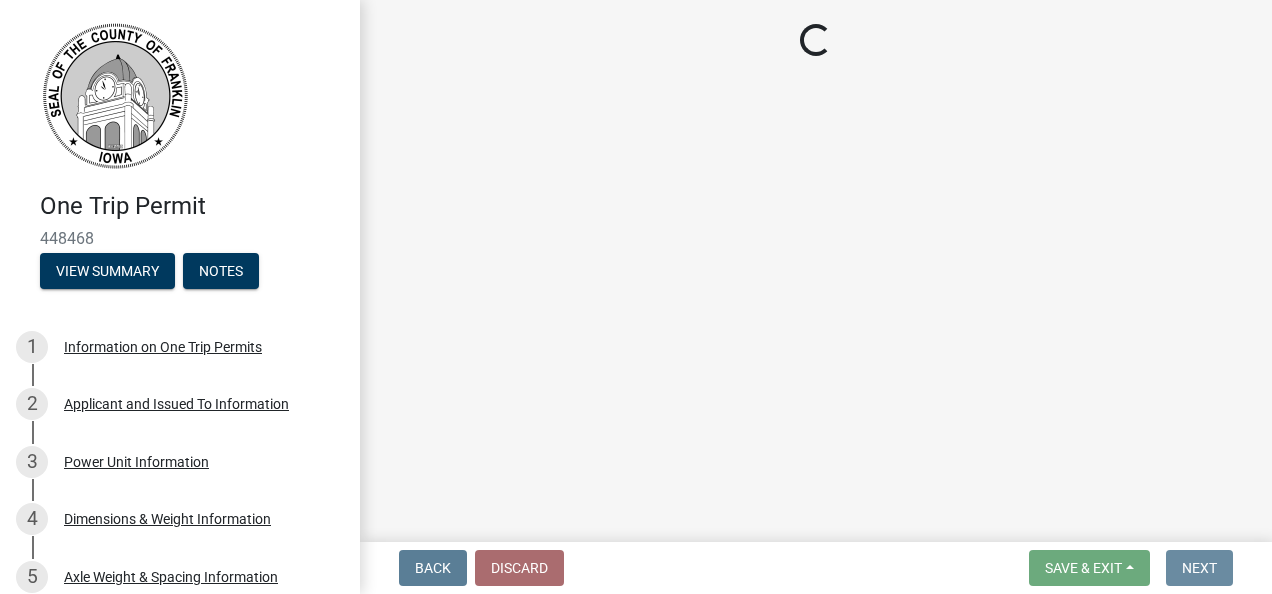 scroll, scrollTop: 0, scrollLeft: 0, axis: both 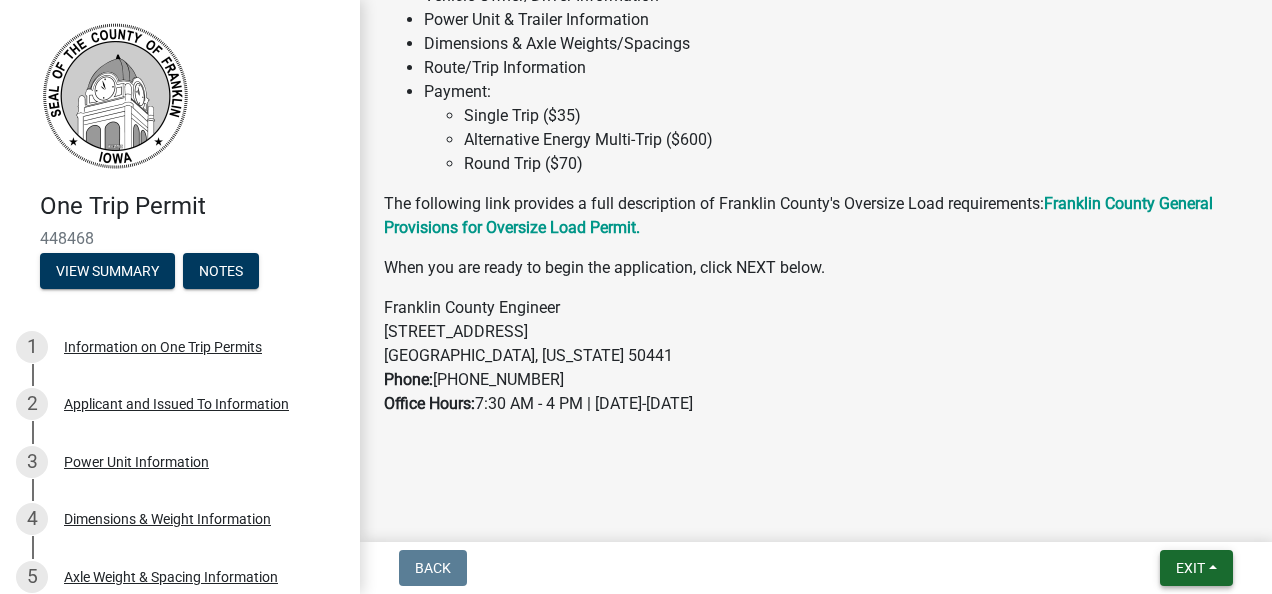 click on "Exit" at bounding box center (1190, 568) 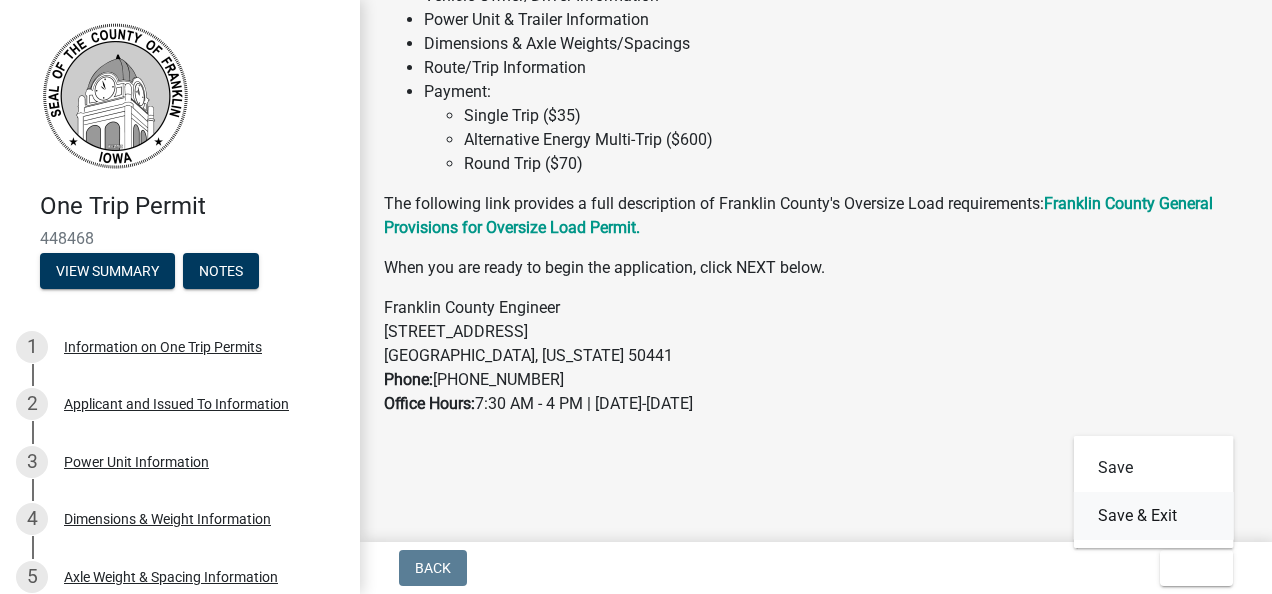 click on "Save & Exit" at bounding box center [1154, 516] 